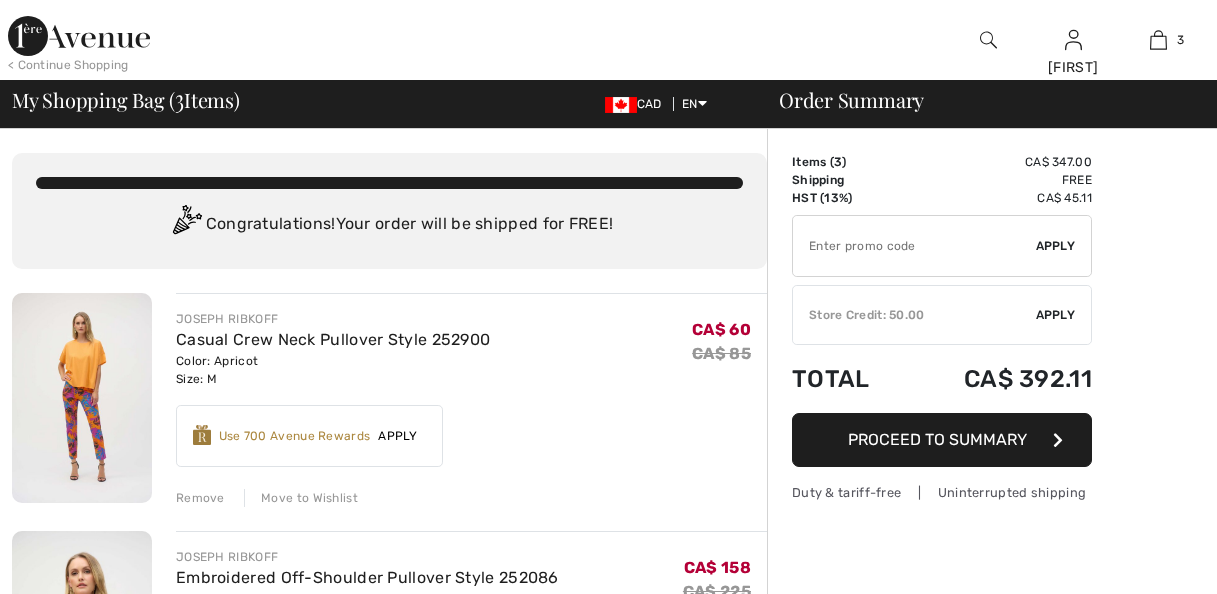 scroll, scrollTop: 0, scrollLeft: 0, axis: both 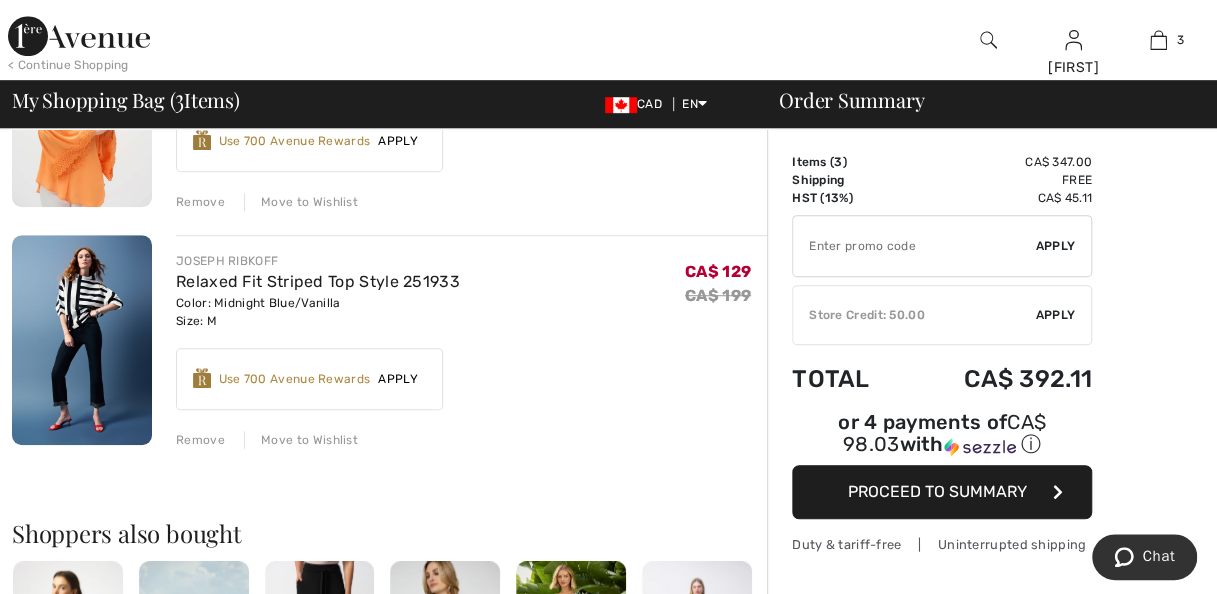 click at bounding box center [82, 340] 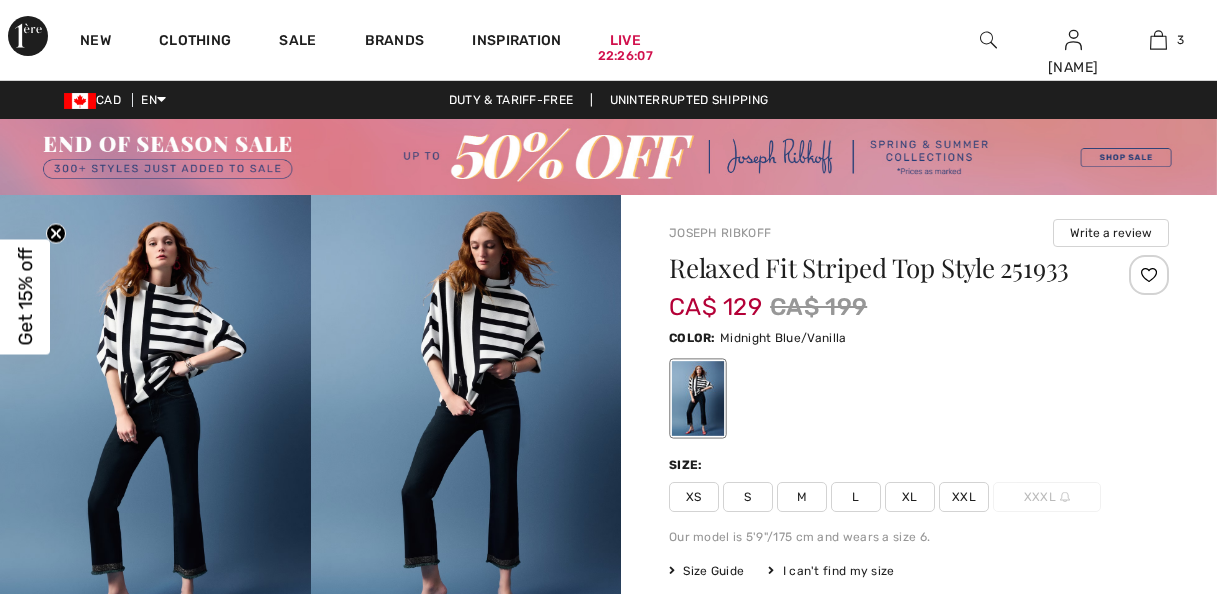 scroll, scrollTop: 0, scrollLeft: 0, axis: both 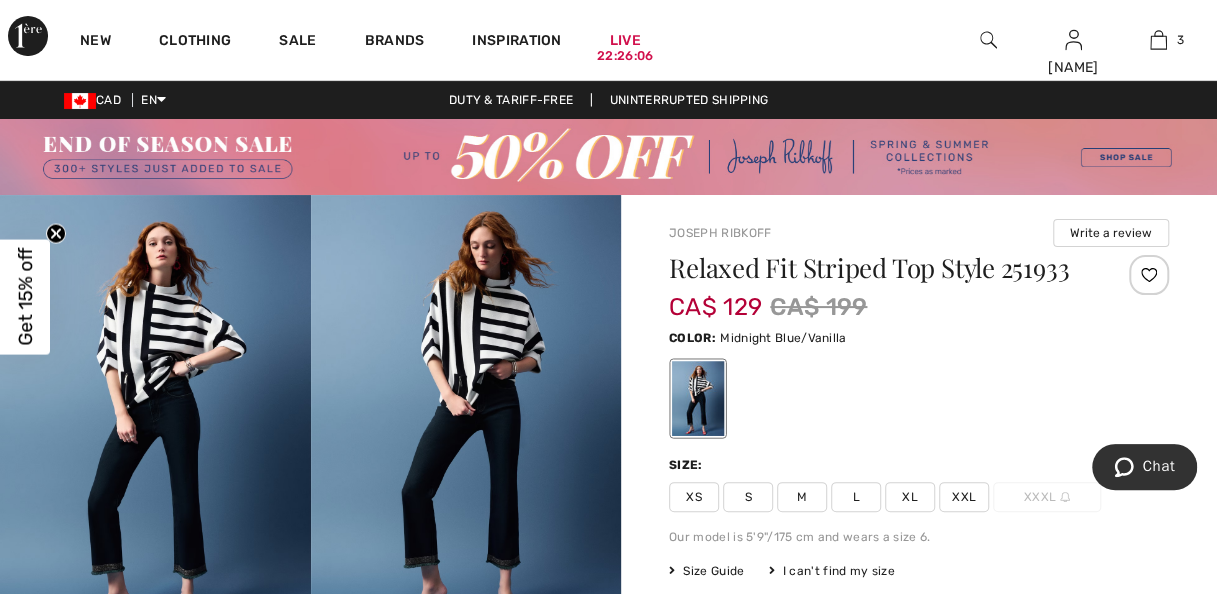 click at bounding box center [466, 428] 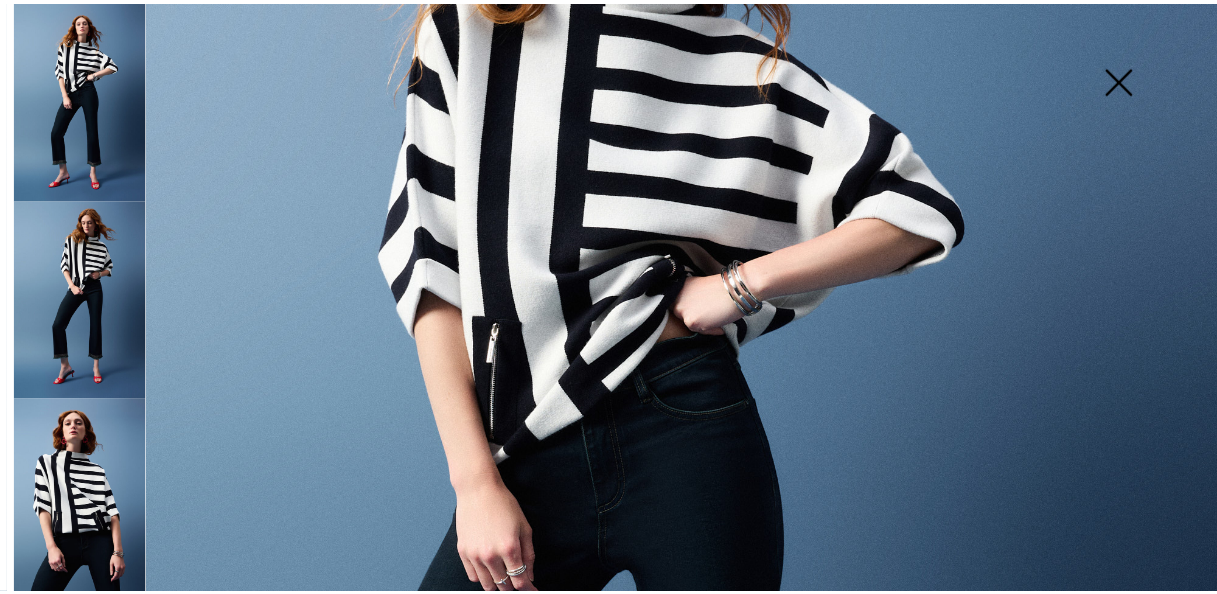 scroll, scrollTop: 300, scrollLeft: 0, axis: vertical 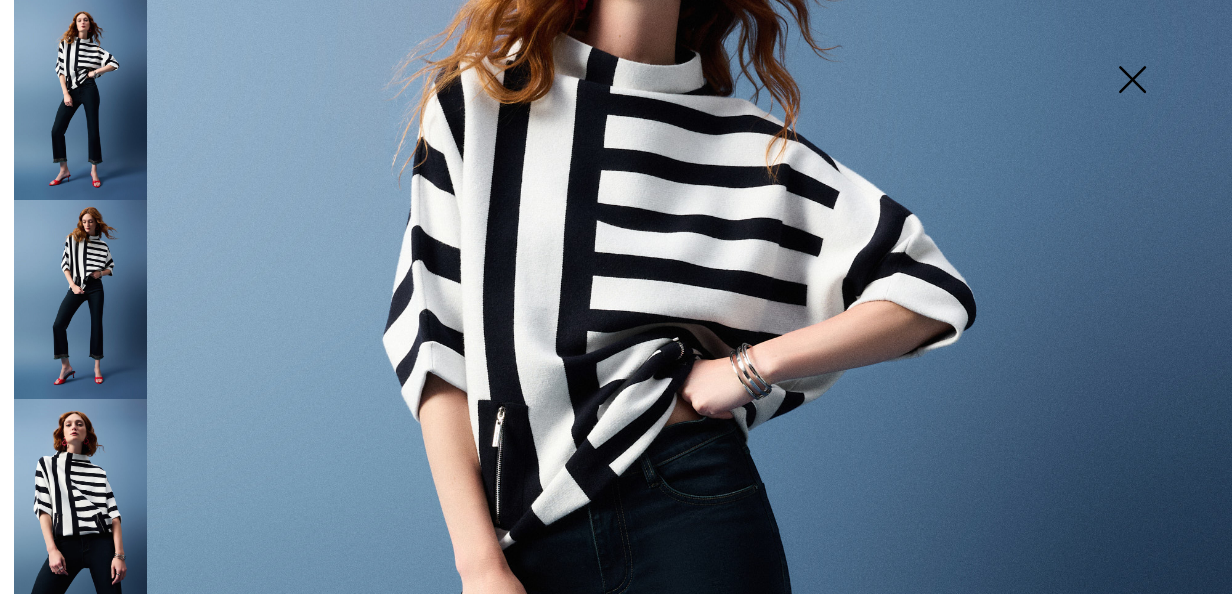 click at bounding box center (1132, 81) 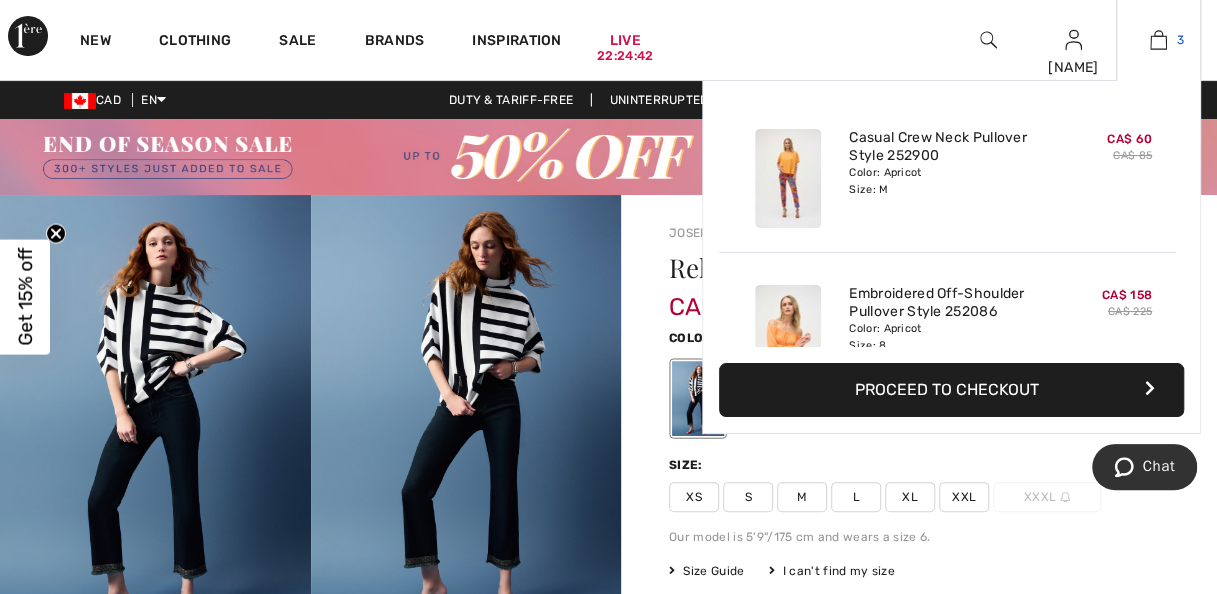 click at bounding box center [1158, 40] 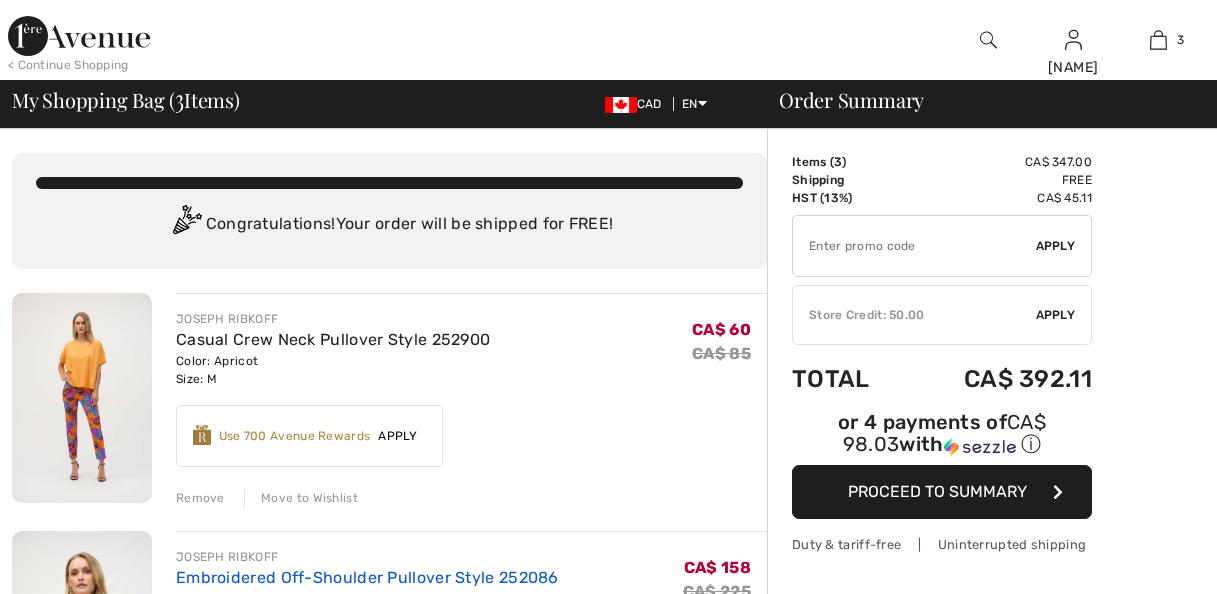 scroll, scrollTop: 0, scrollLeft: 0, axis: both 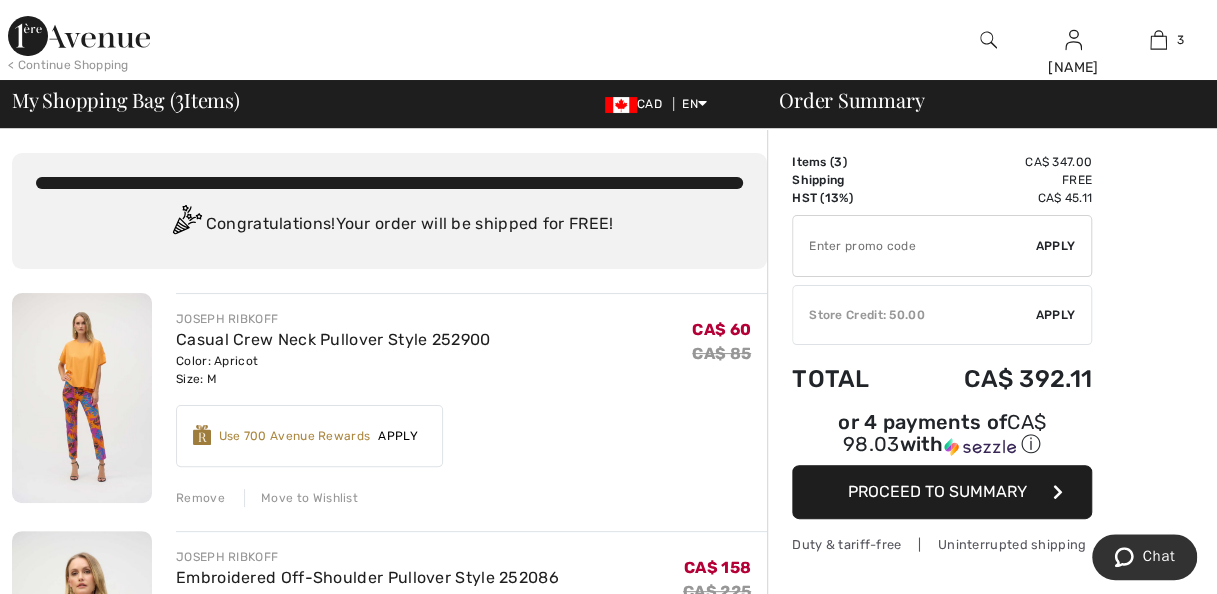 click at bounding box center (988, 40) 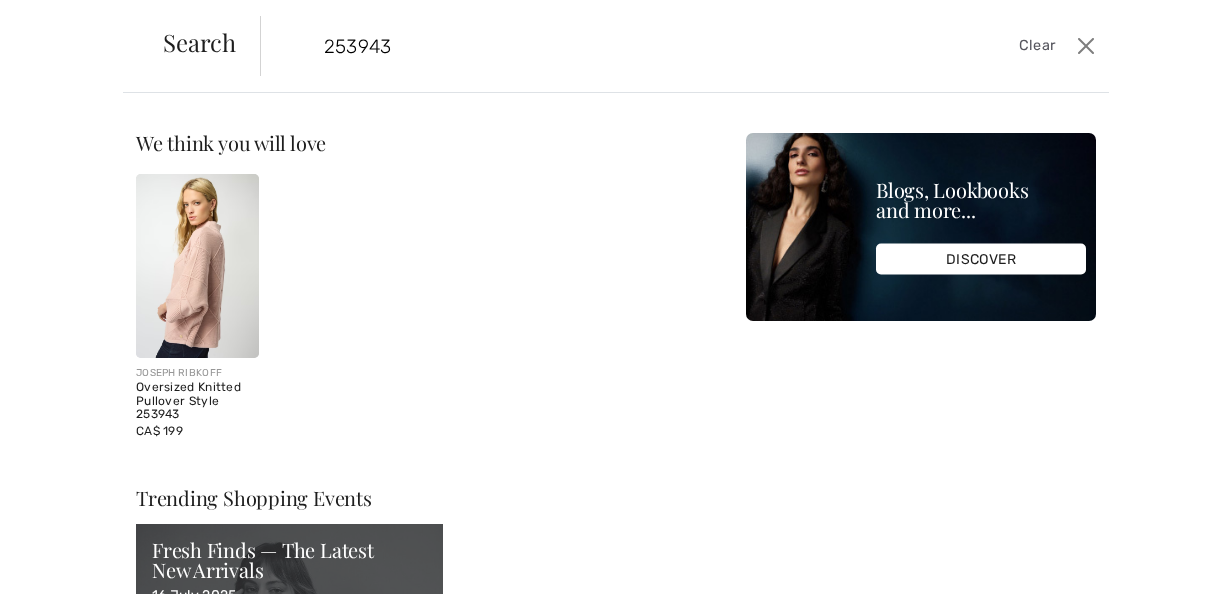 type on "253943" 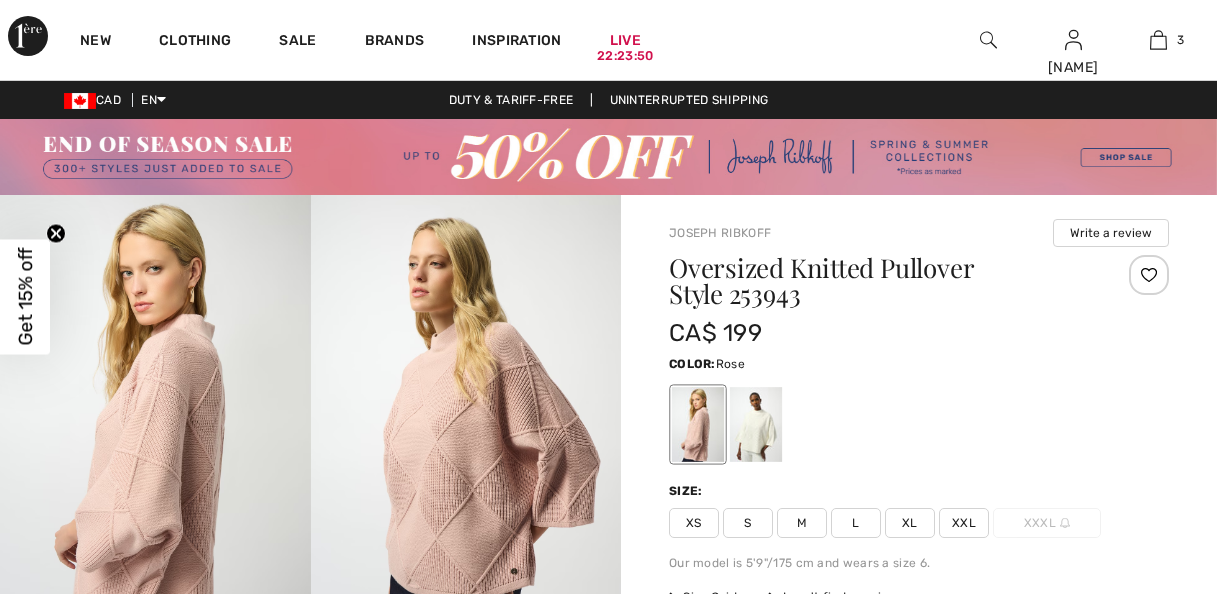 scroll, scrollTop: 0, scrollLeft: 0, axis: both 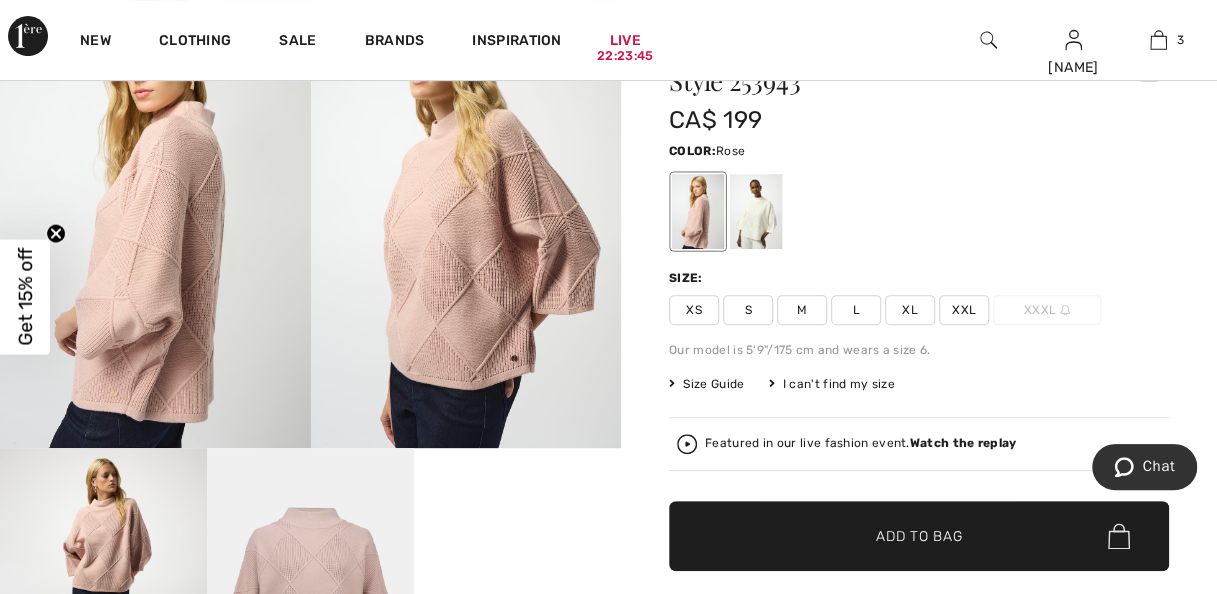 click at bounding box center [466, 214] 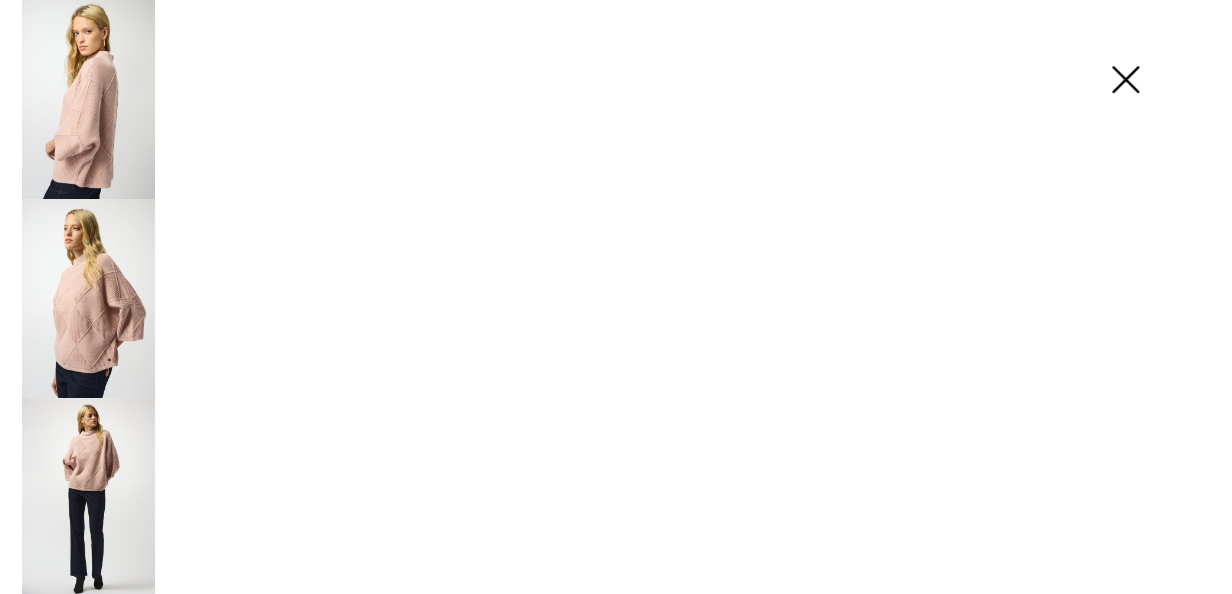 scroll, scrollTop: 214, scrollLeft: 0, axis: vertical 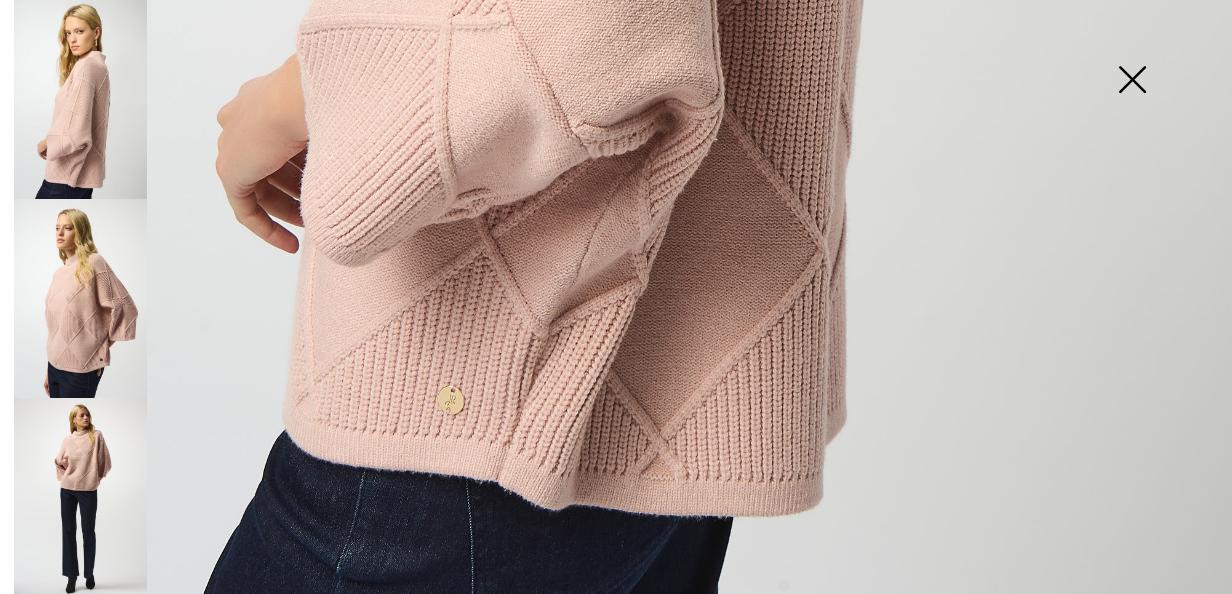 click at bounding box center [1132, 81] 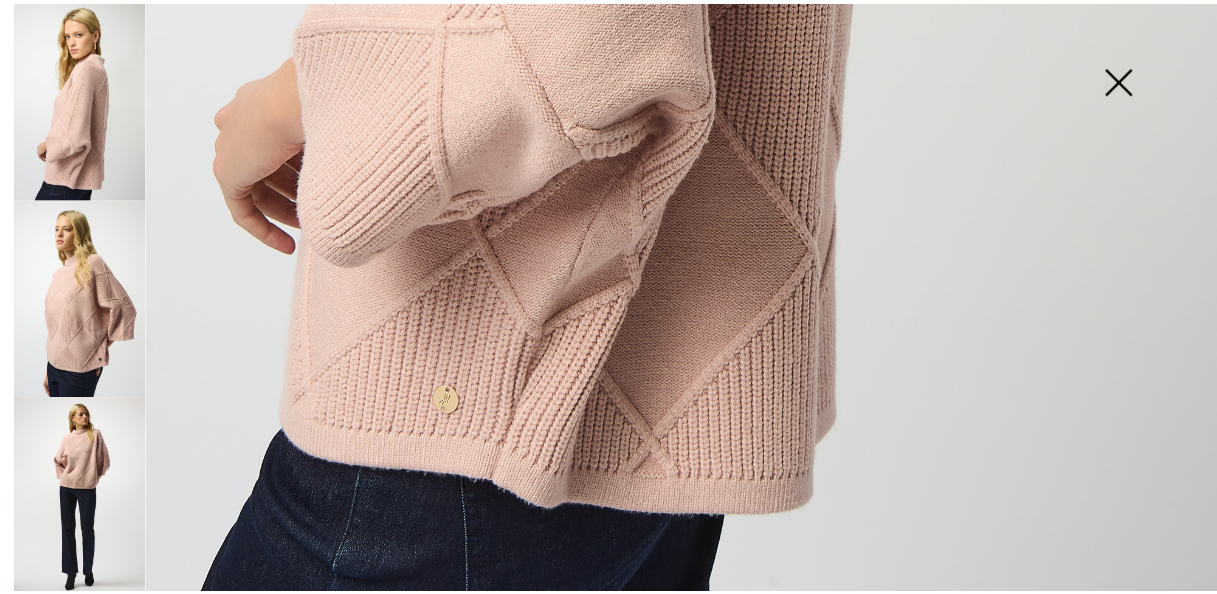 scroll, scrollTop: 213, scrollLeft: 0, axis: vertical 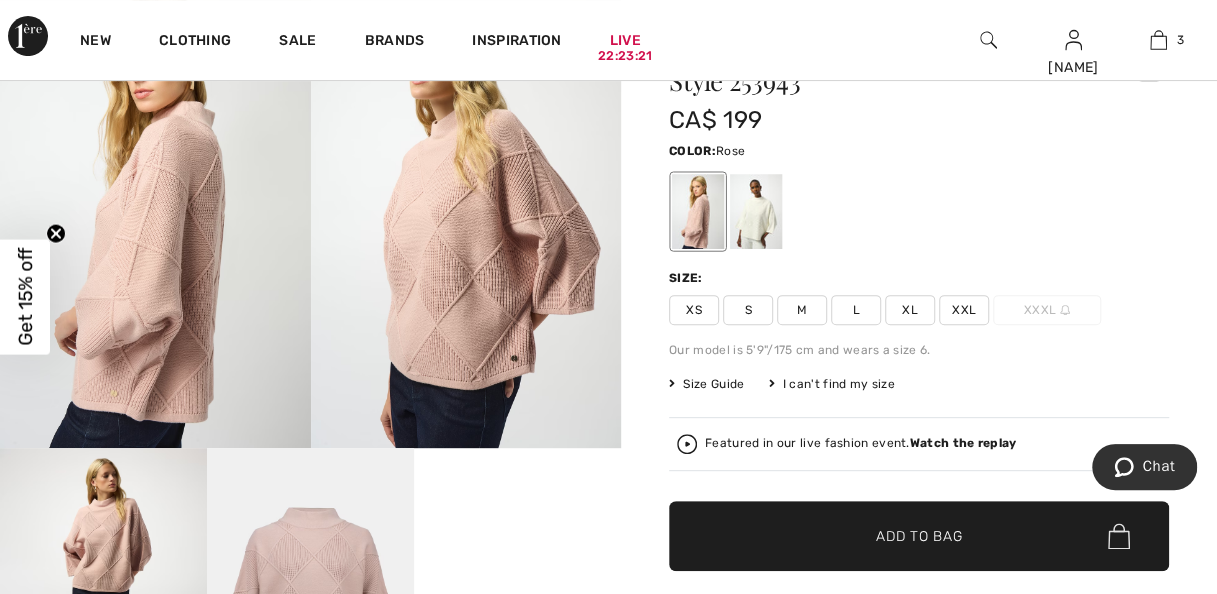 drag, startPoint x: 750, startPoint y: 304, endPoint x: 896, endPoint y: 395, distance: 172.03778 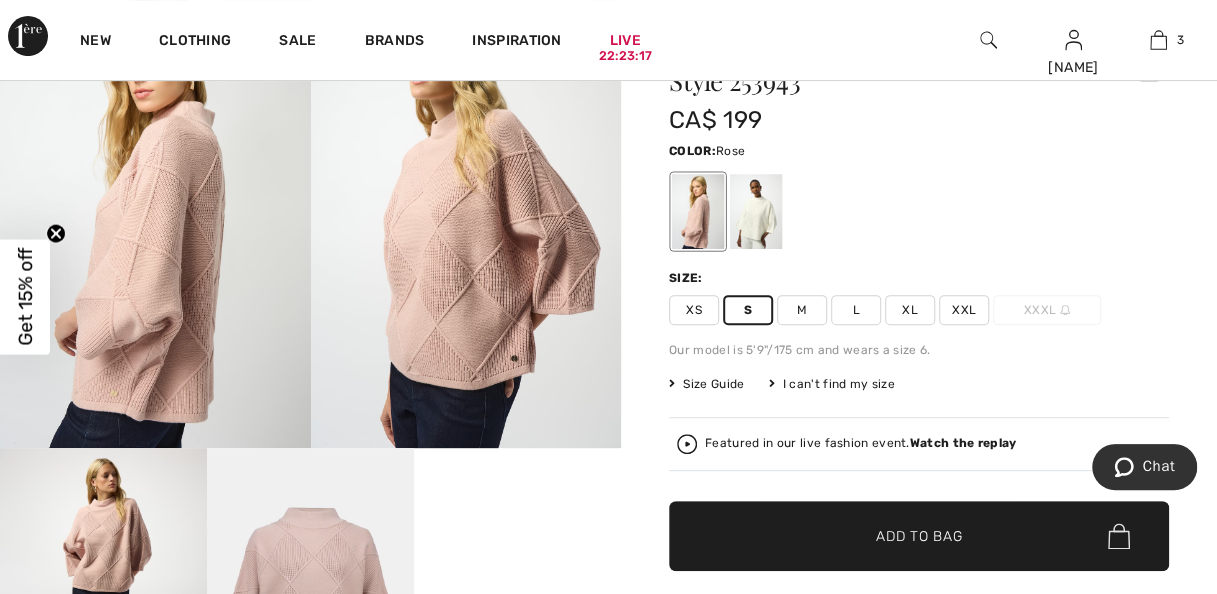 click on "Add to Bag" at bounding box center (919, 536) 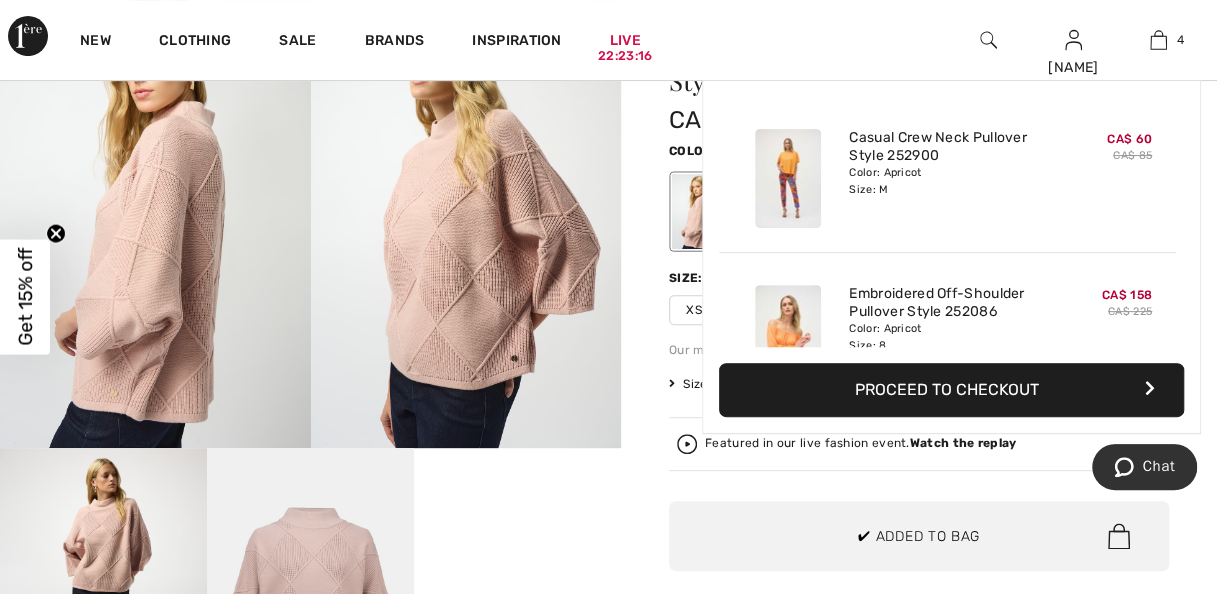 scroll, scrollTop: 372, scrollLeft: 0, axis: vertical 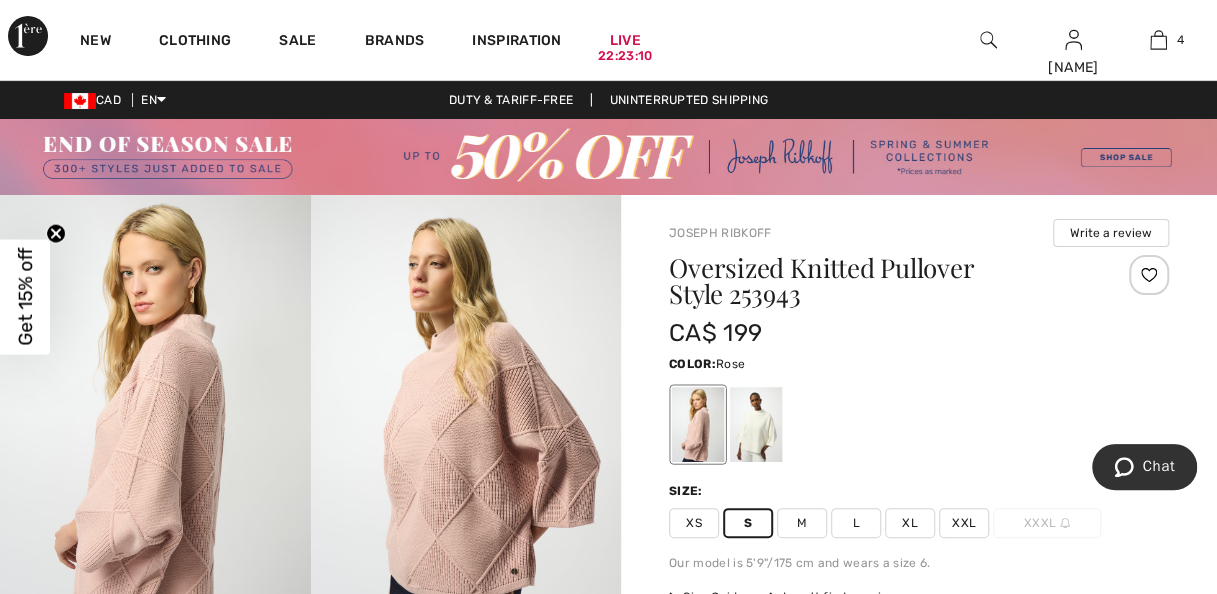 click at bounding box center (988, 40) 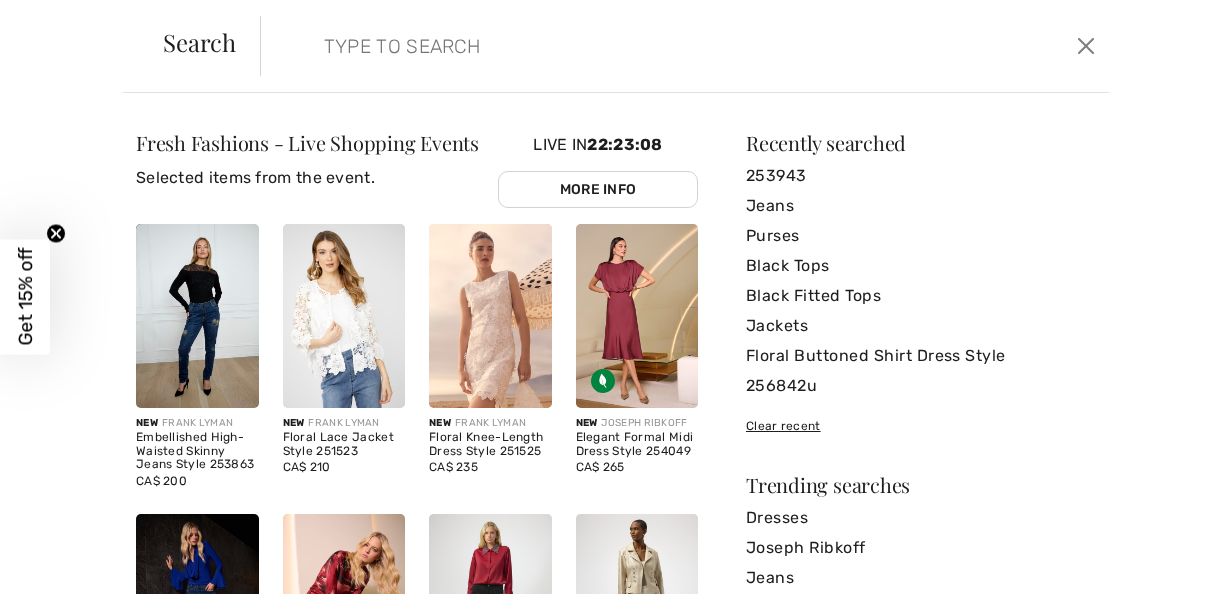 click at bounding box center [595, 46] 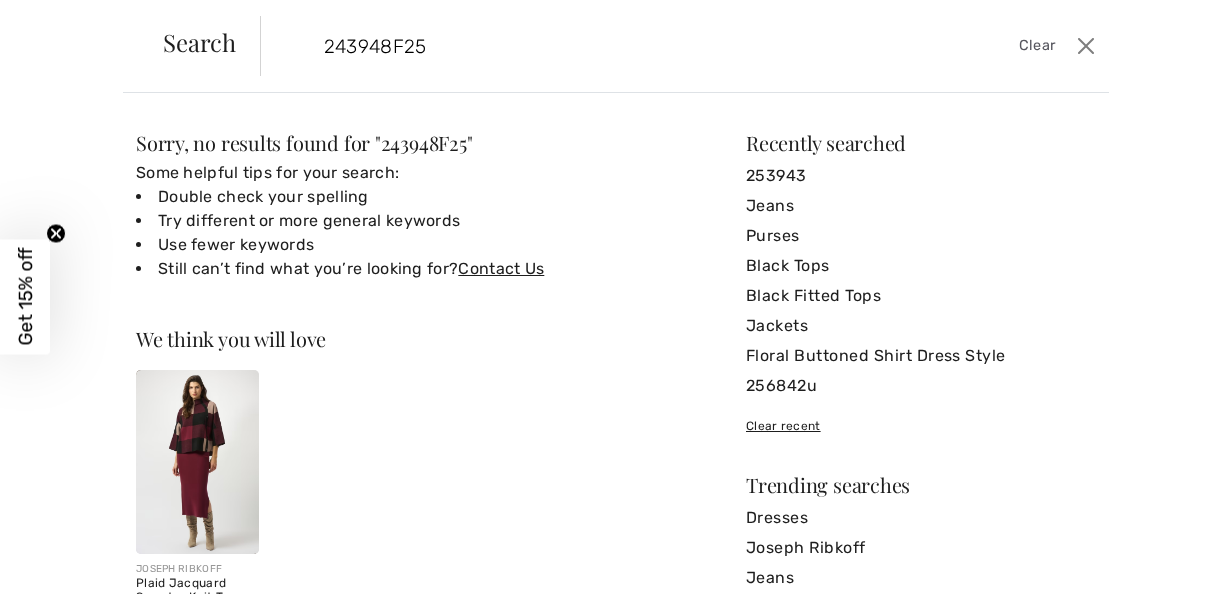 type on "243948F25" 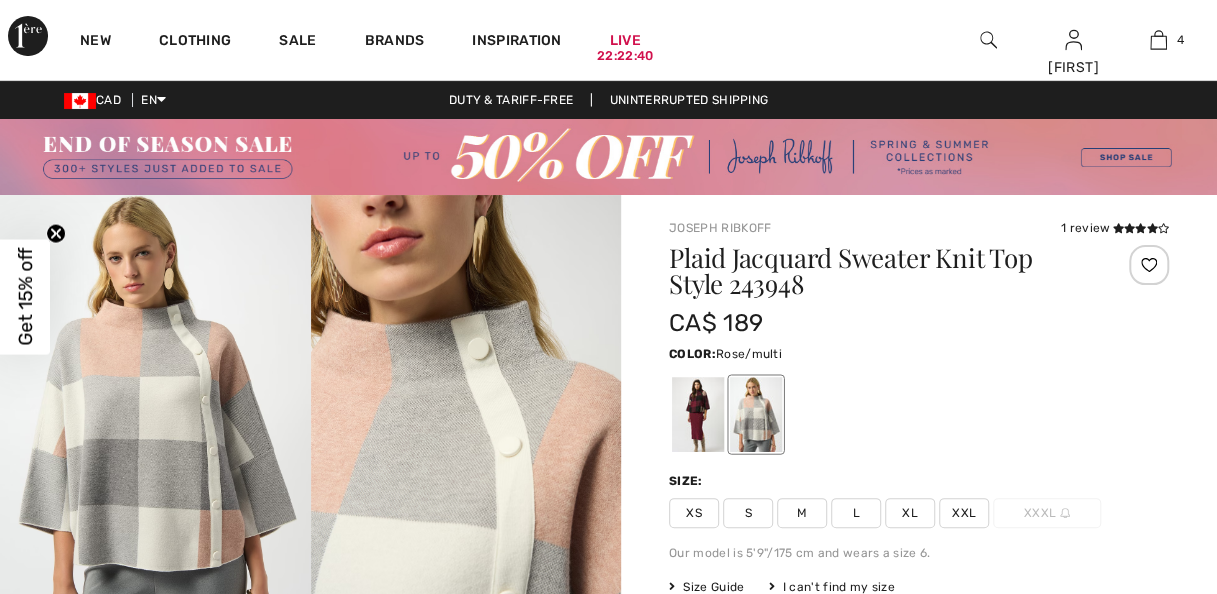 scroll, scrollTop: 100, scrollLeft: 0, axis: vertical 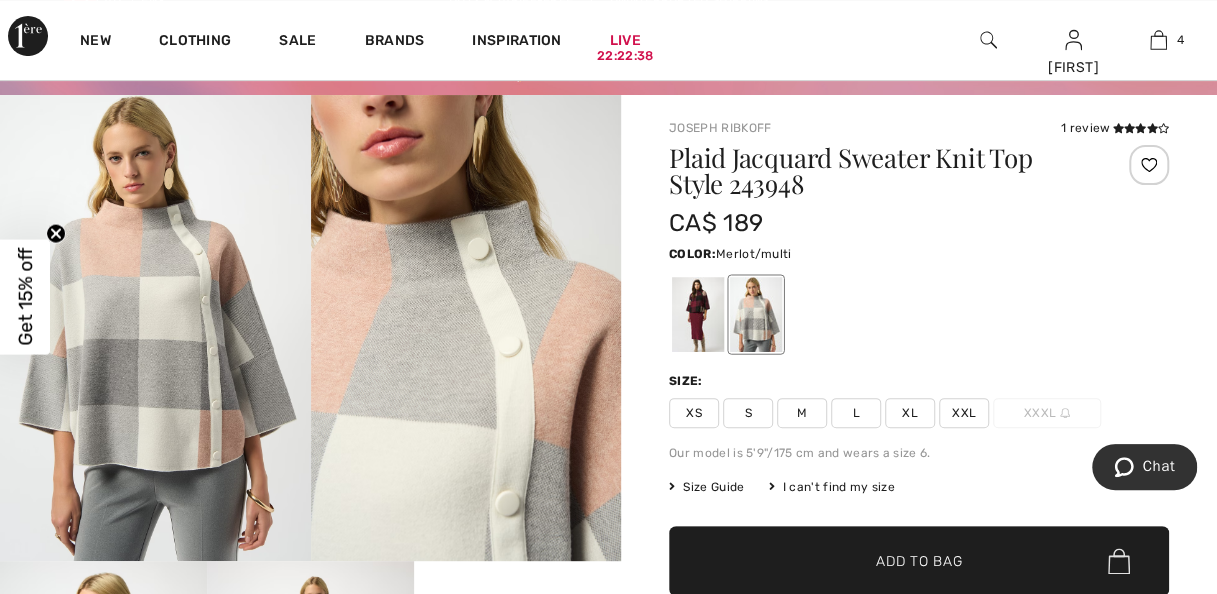 click at bounding box center [698, 314] 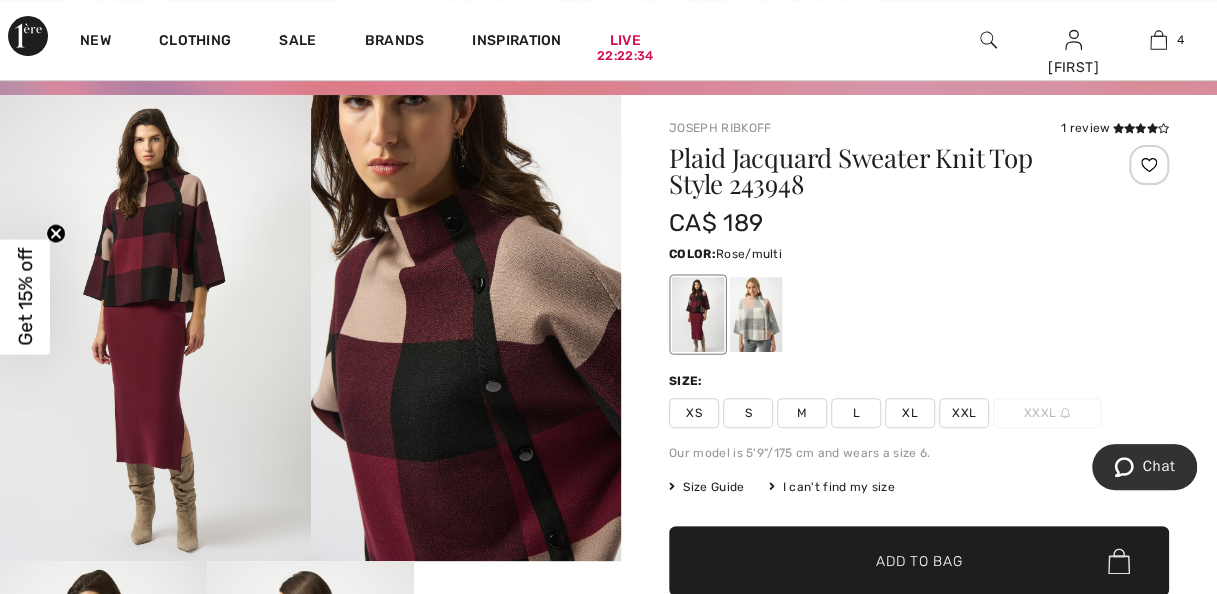 click at bounding box center (756, 314) 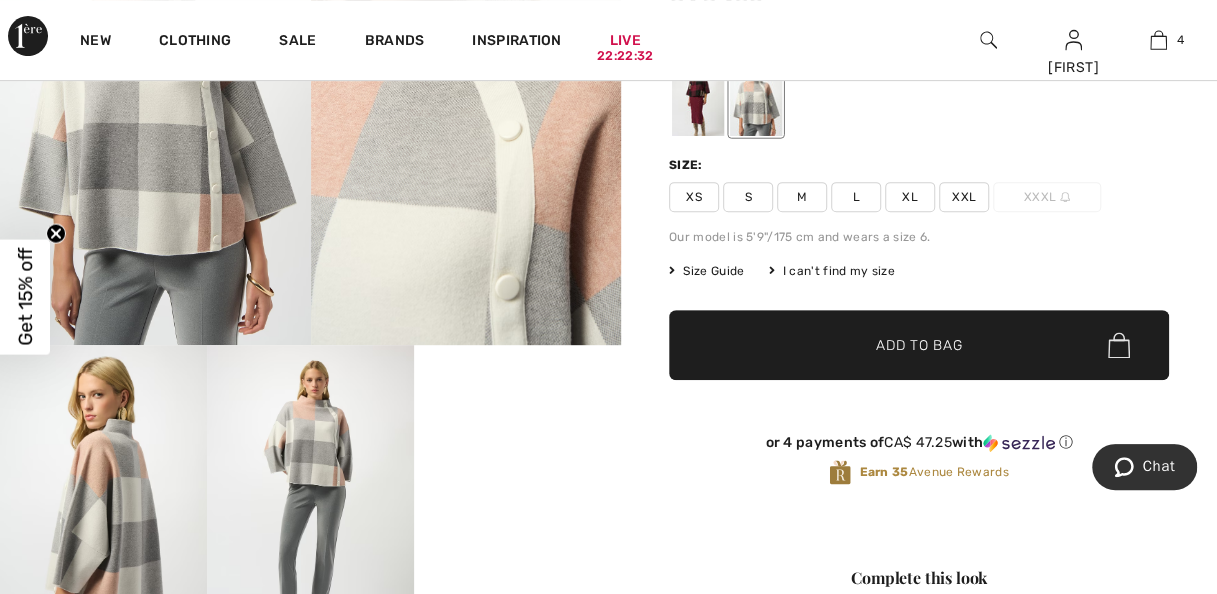 scroll, scrollTop: 400, scrollLeft: 0, axis: vertical 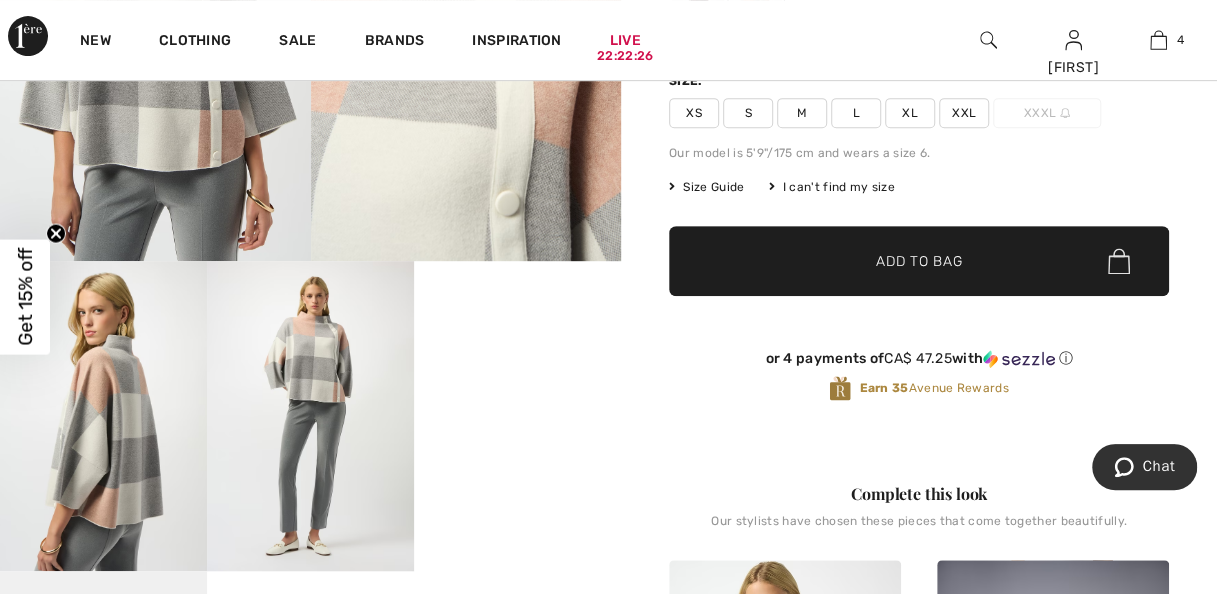 click on "S" at bounding box center [748, 113] 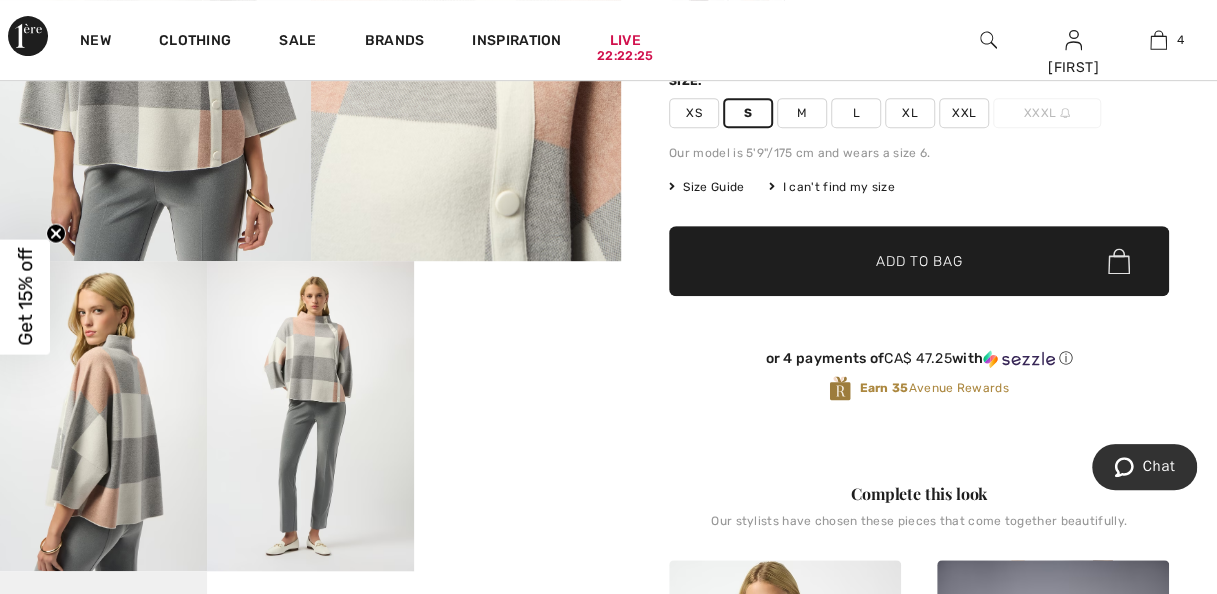 drag, startPoint x: 929, startPoint y: 254, endPoint x: 1079, endPoint y: 329, distance: 167.7051 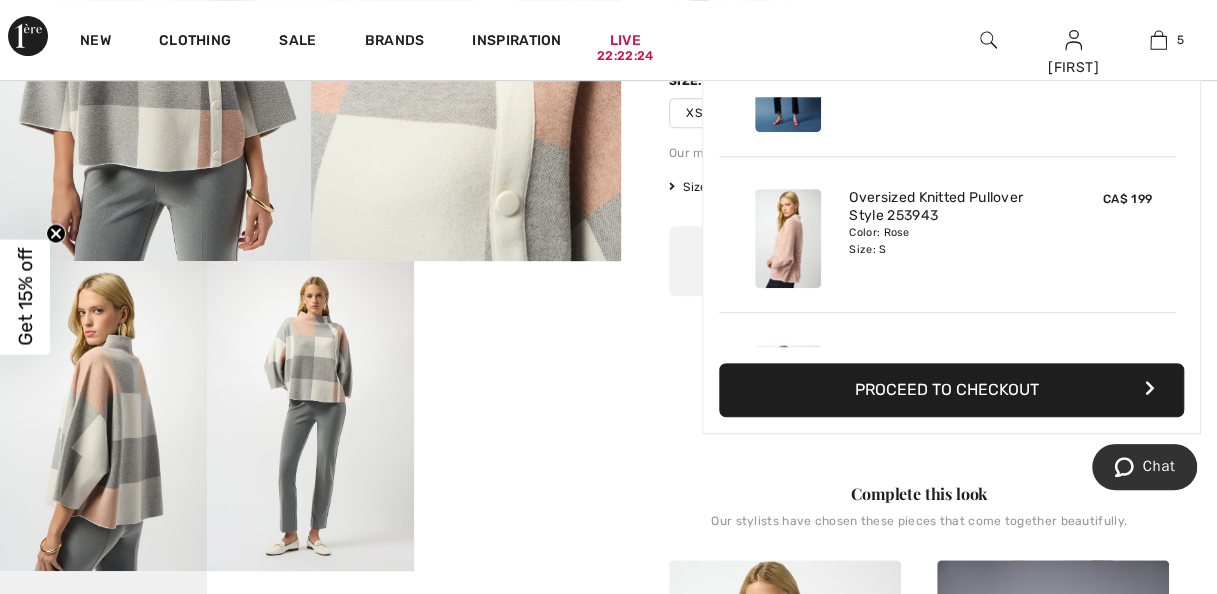 scroll, scrollTop: 528, scrollLeft: 0, axis: vertical 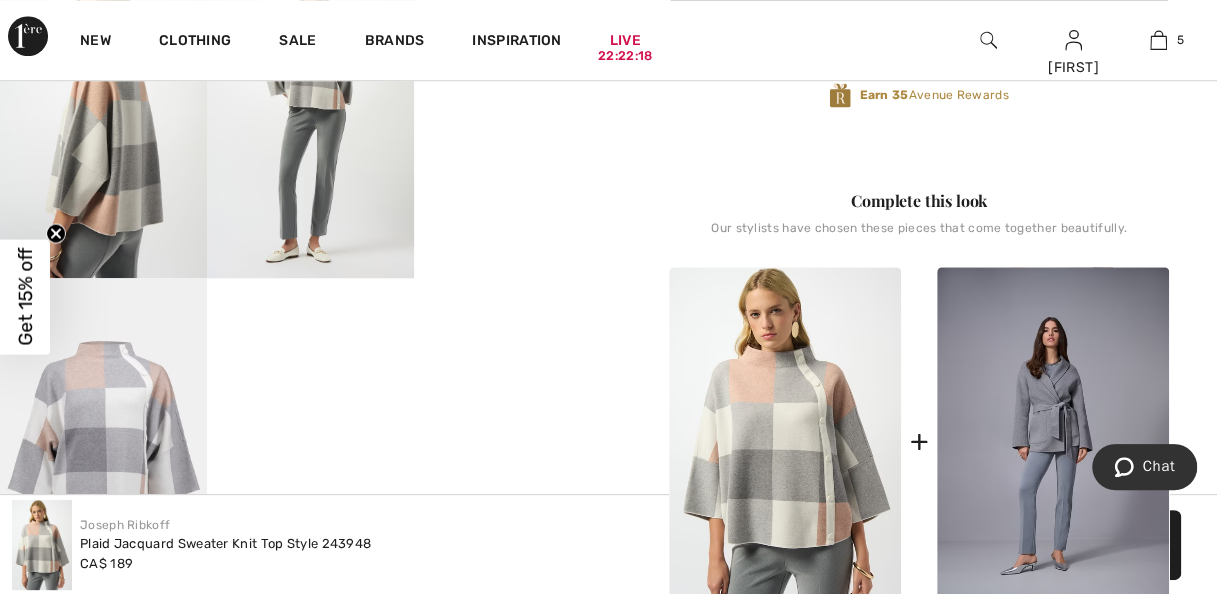 click at bounding box center [785, 441] 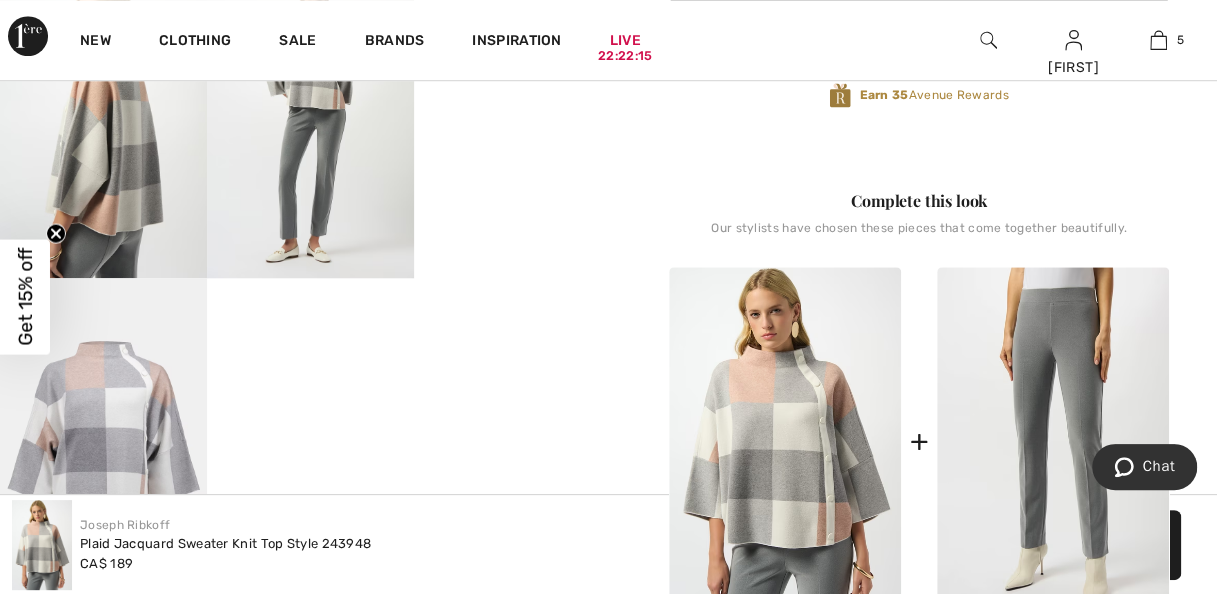 click at bounding box center [1053, 441] 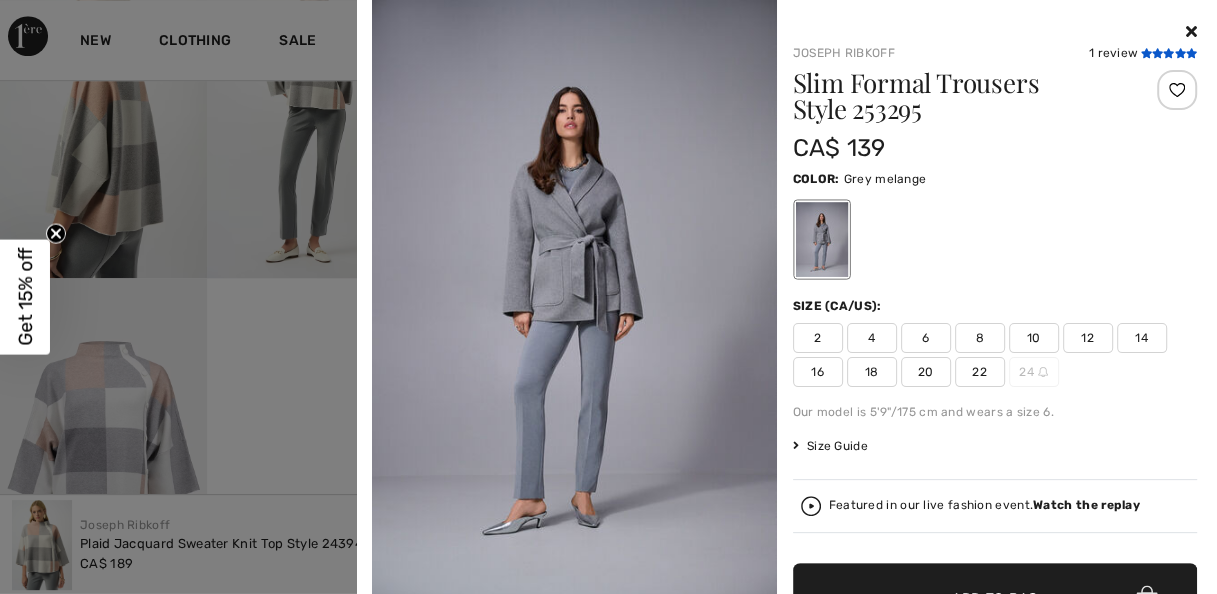 click at bounding box center (1168, 53) 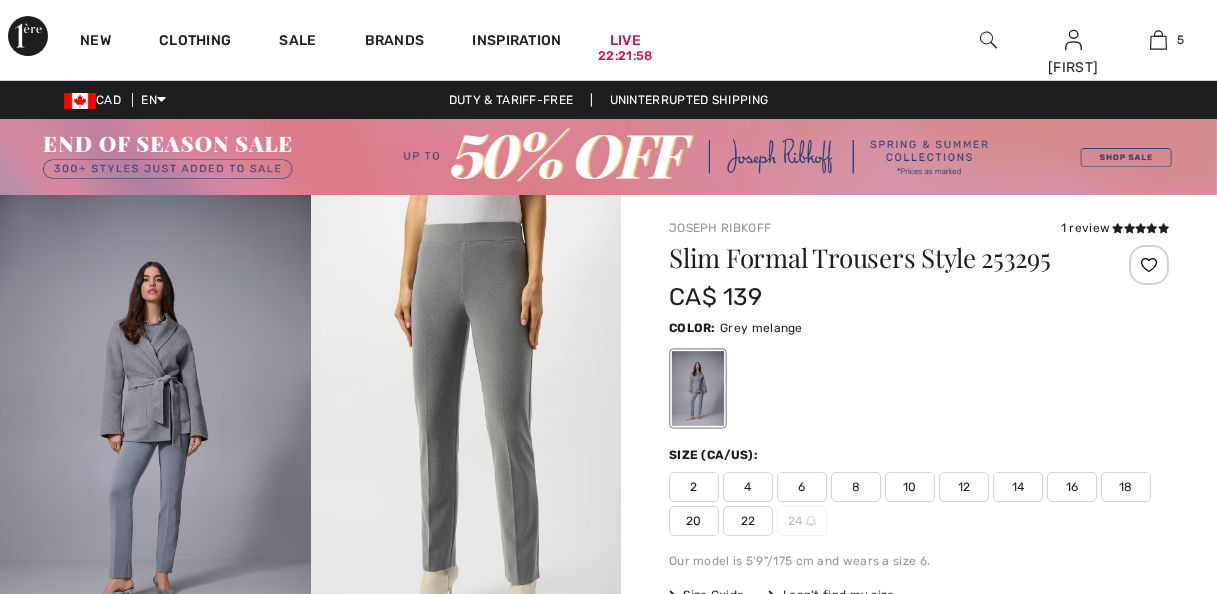 scroll, scrollTop: 0, scrollLeft: 0, axis: both 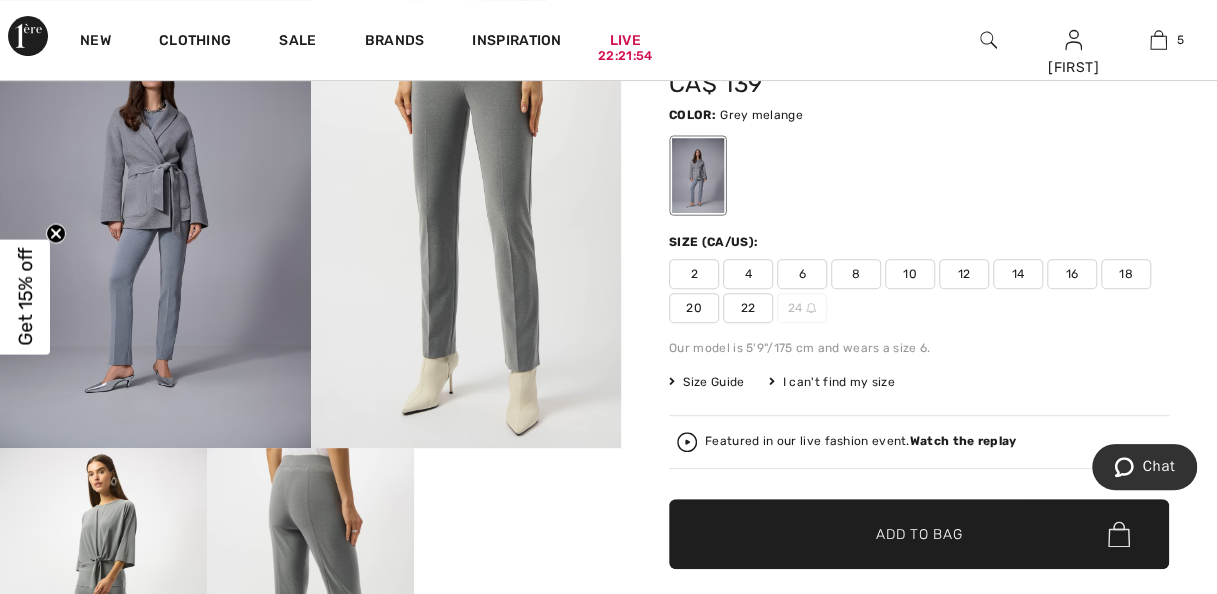 click at bounding box center (466, 214) 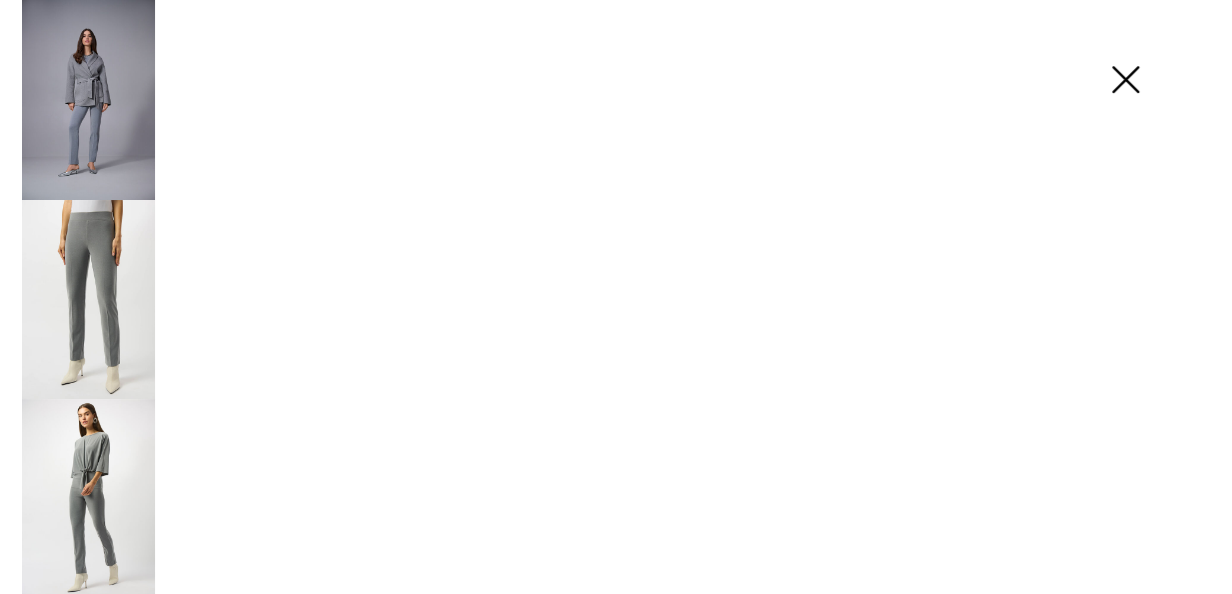 scroll, scrollTop: 214, scrollLeft: 0, axis: vertical 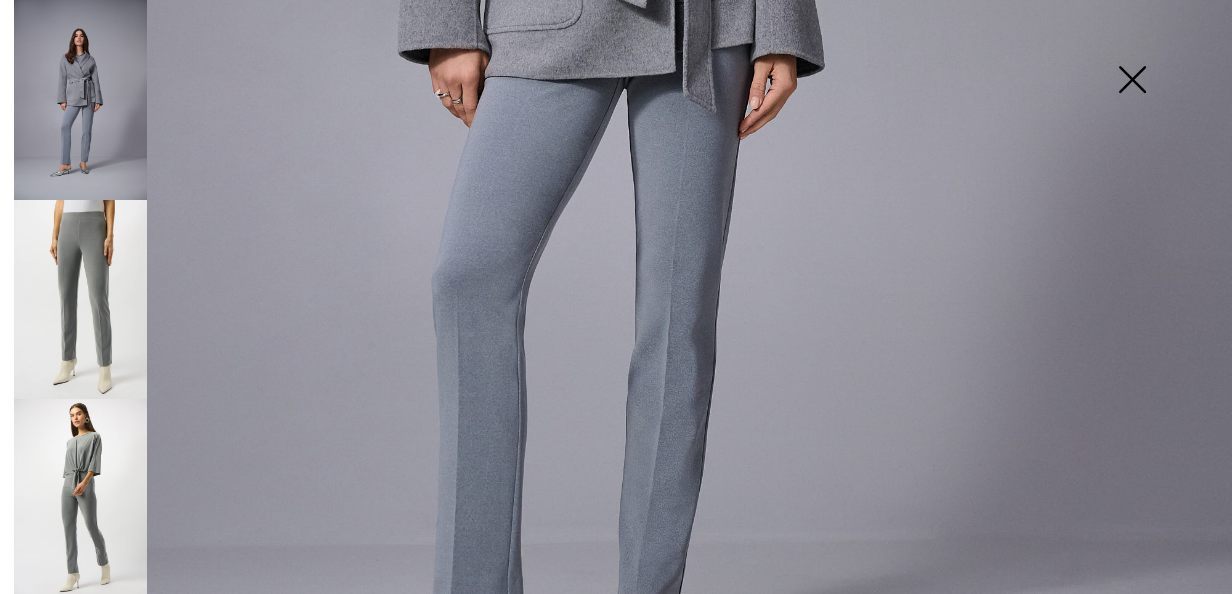 click at bounding box center (80, 299) 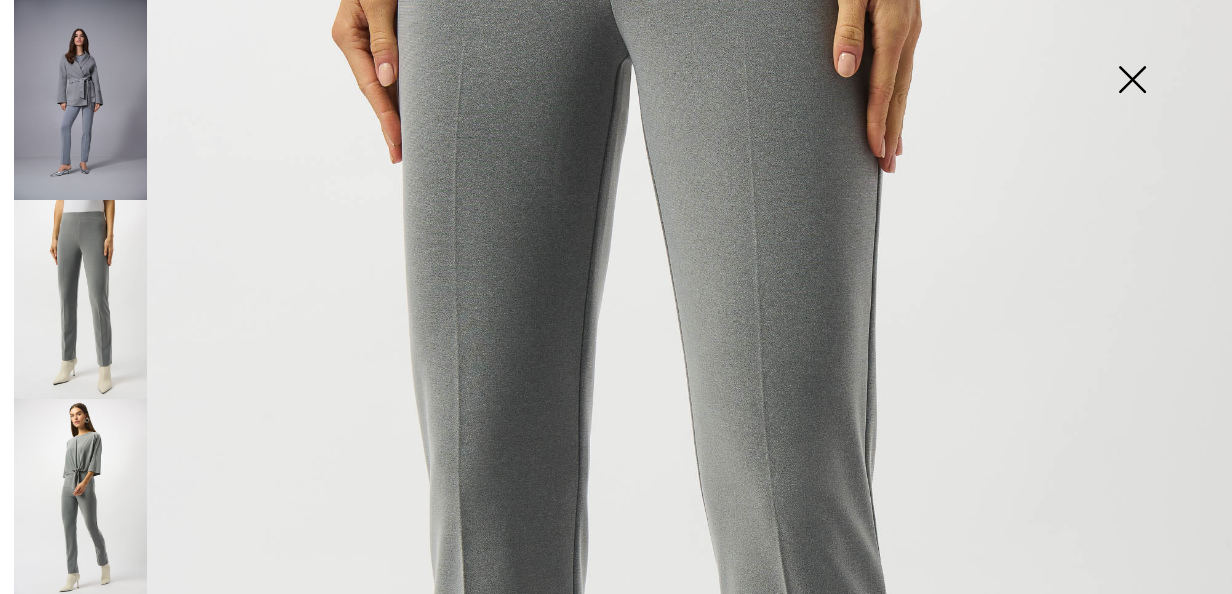 scroll, scrollTop: 400, scrollLeft: 0, axis: vertical 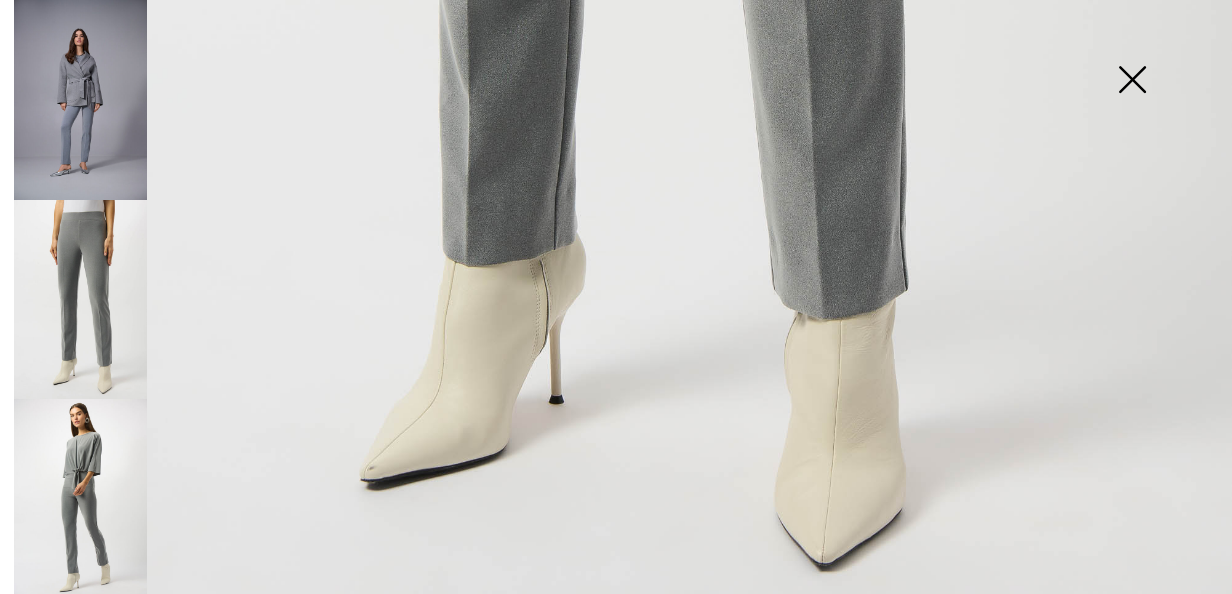 click at bounding box center (80, 498) 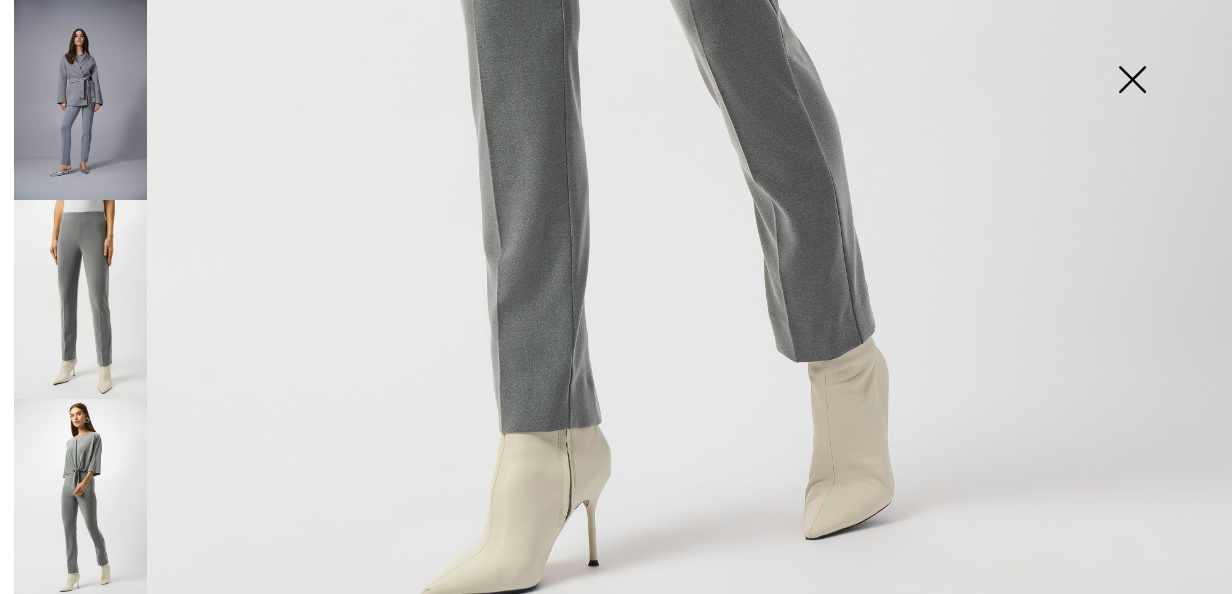 scroll, scrollTop: 1080, scrollLeft: 0, axis: vertical 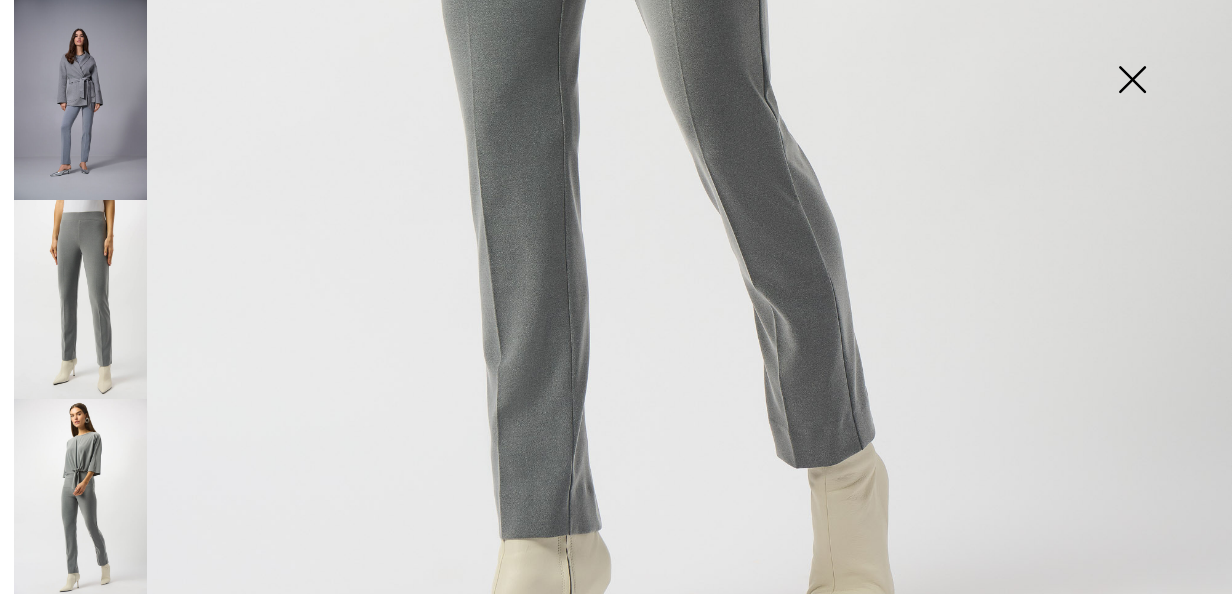 drag, startPoint x: 93, startPoint y: 495, endPoint x: 162, endPoint y: 518, distance: 72.73238 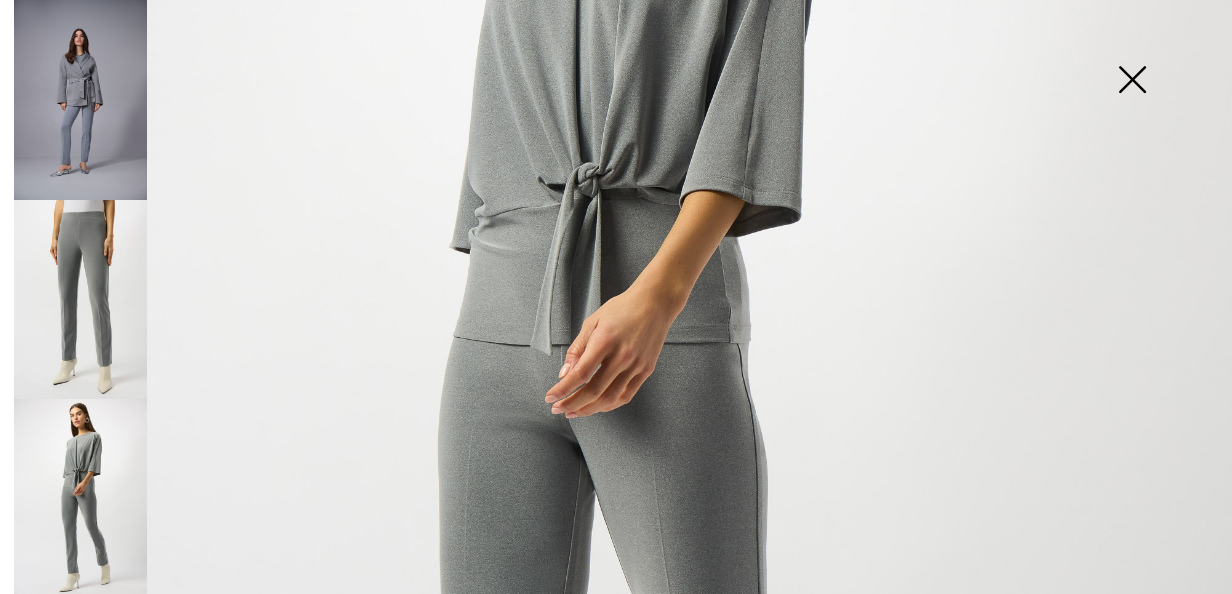 scroll, scrollTop: 400, scrollLeft: 0, axis: vertical 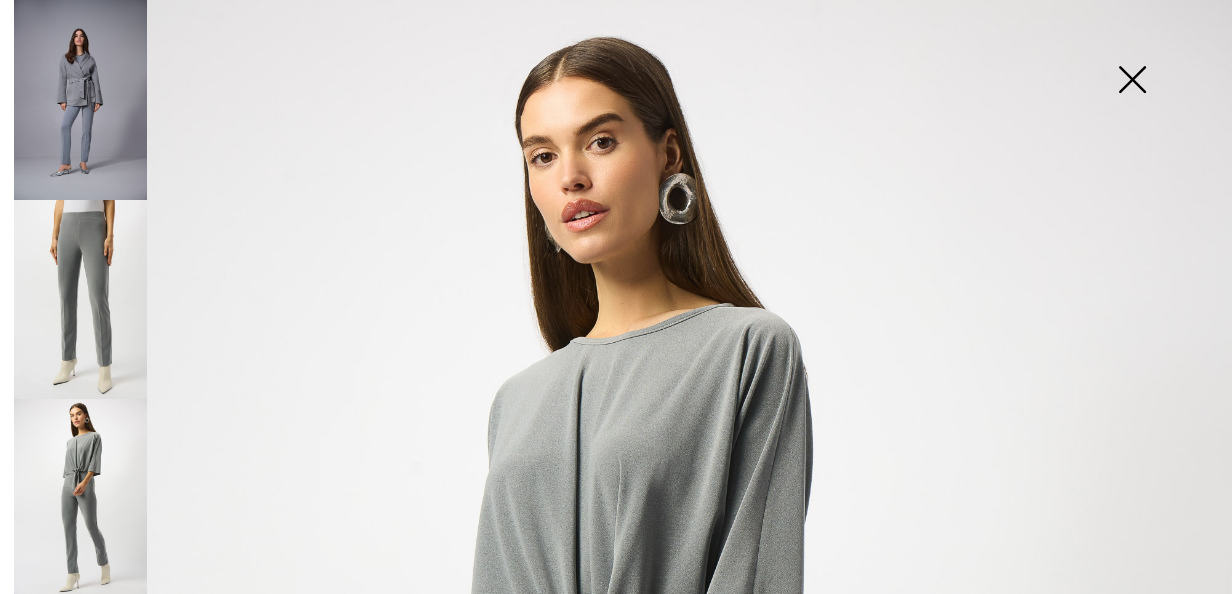 click at bounding box center (1132, 81) 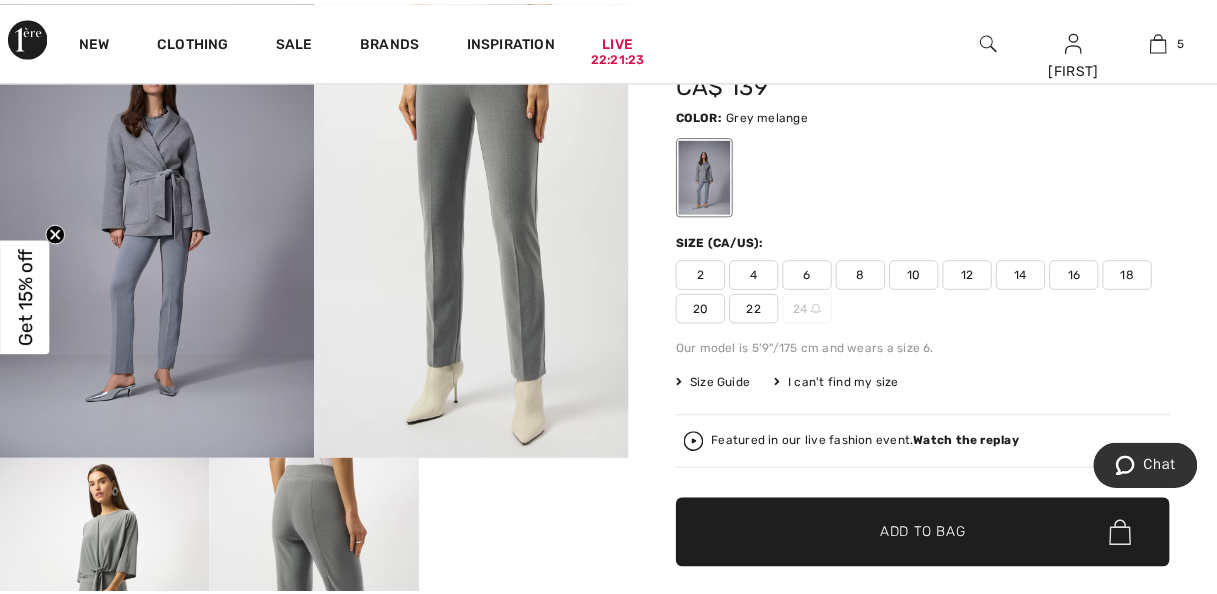 scroll, scrollTop: 213, scrollLeft: 0, axis: vertical 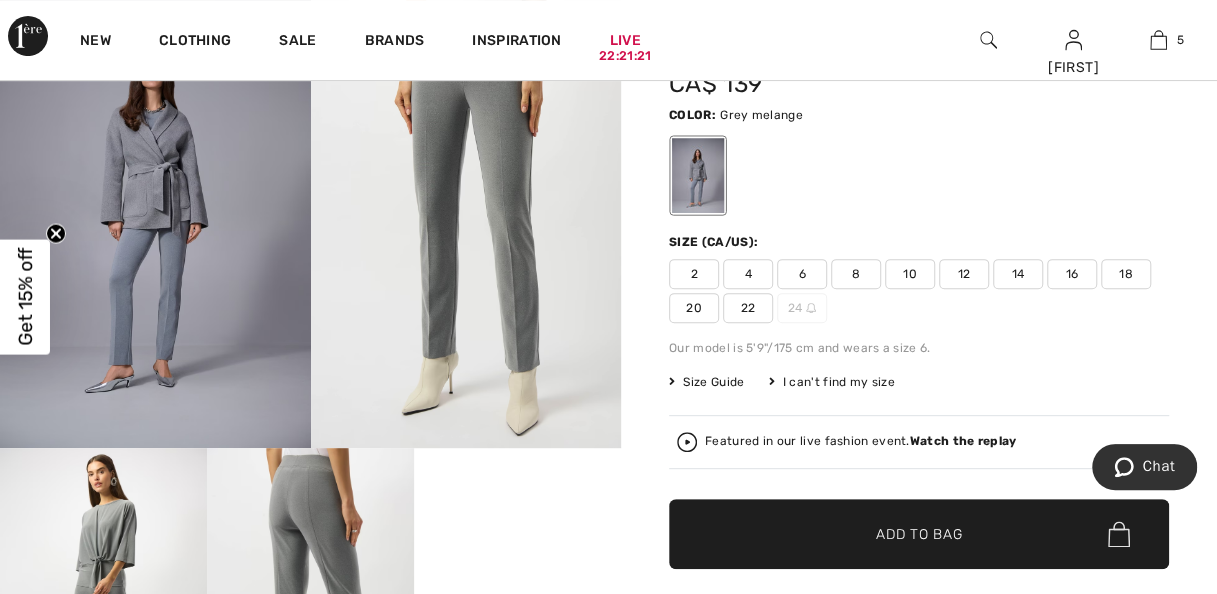 click on "10" at bounding box center (910, 274) 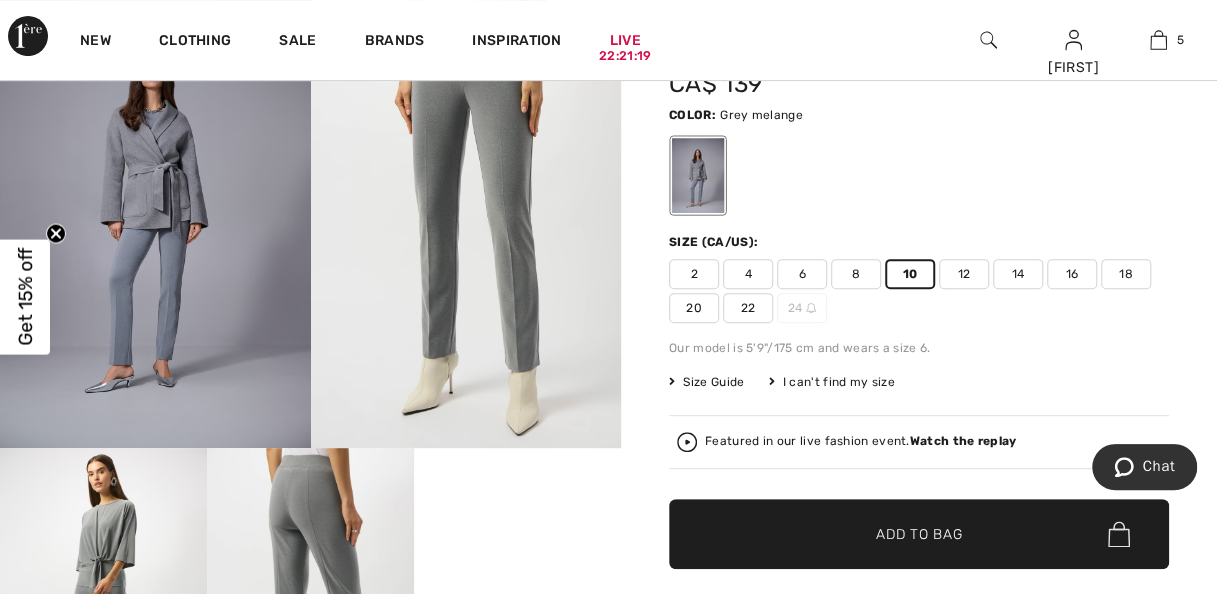 click on "Add to Bag" at bounding box center [919, 534] 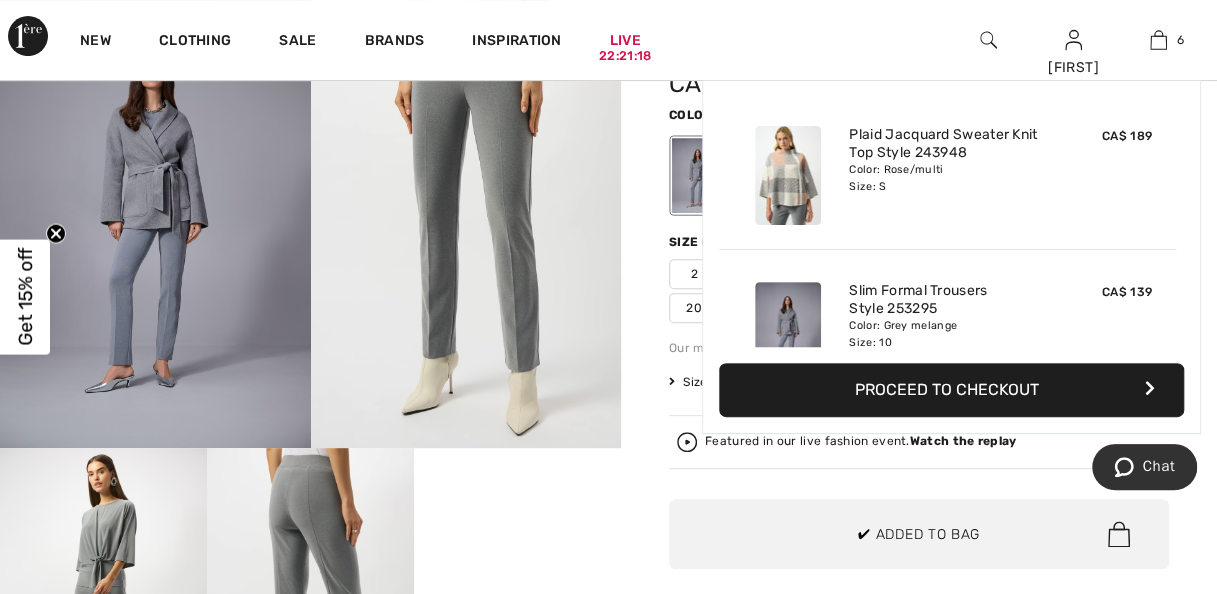 scroll, scrollTop: 684, scrollLeft: 0, axis: vertical 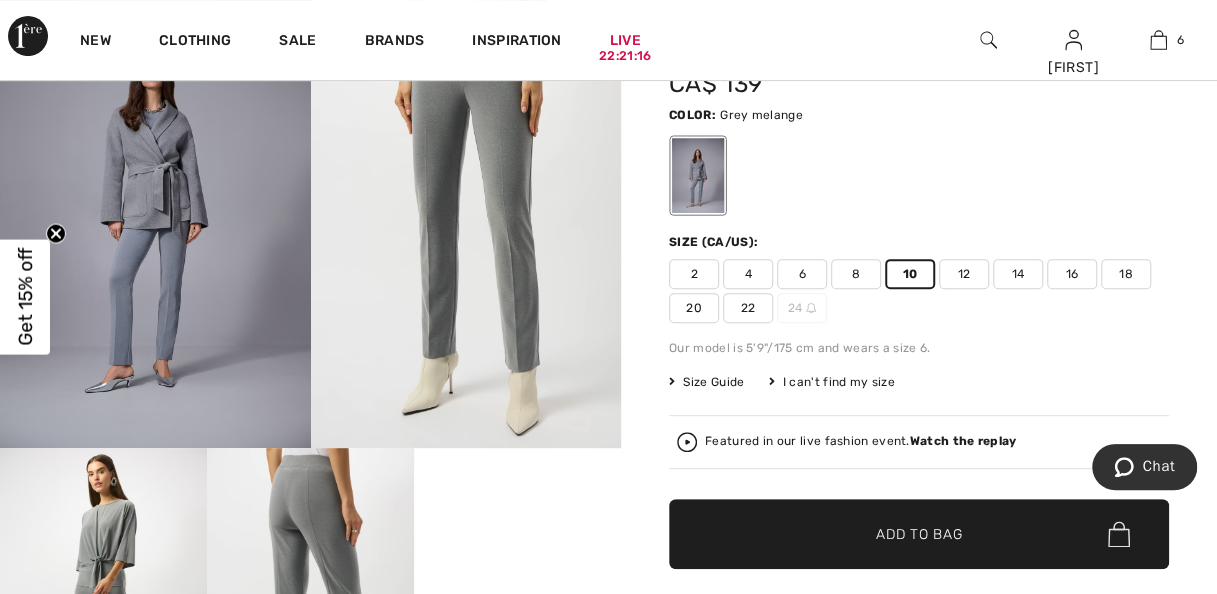 click on "Slim Formal Trousers  Style 253295
CA$ 139
Color:
Grey melange
Size (CA/US):
2 4 6 8 10 12 14 16 18 20 22 24
Our model is 5'9"/175 cm and wears a size 6.
Size Guide
I can't find my size
Select Size
CAN 2
CAN 4
CAN 6
CAN 8
CAN 10
CAN 12
CAN 14
CAN 16
CAN 18
CAN 20
CAN 22
CAN 24 - Sold Out
Featured in our live fashion event.  Watch the replay
✔ Added to Bag
Add to Bag
or 4 payments of  CA$ 34.75  with" at bounding box center [919, 369] 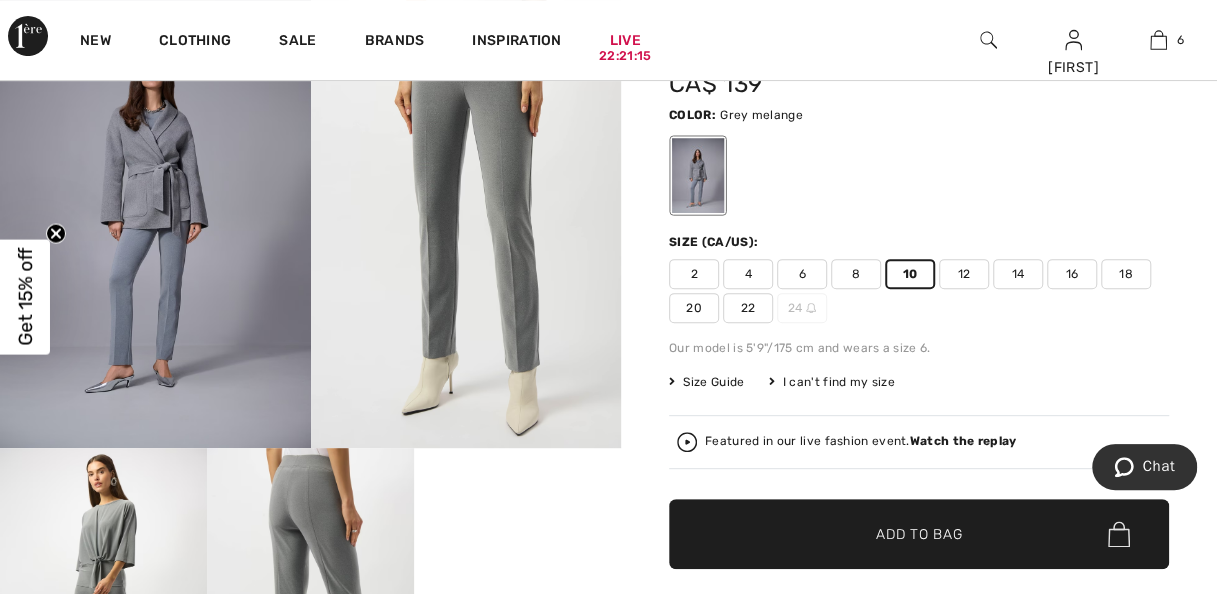 click on "12" at bounding box center [964, 274] 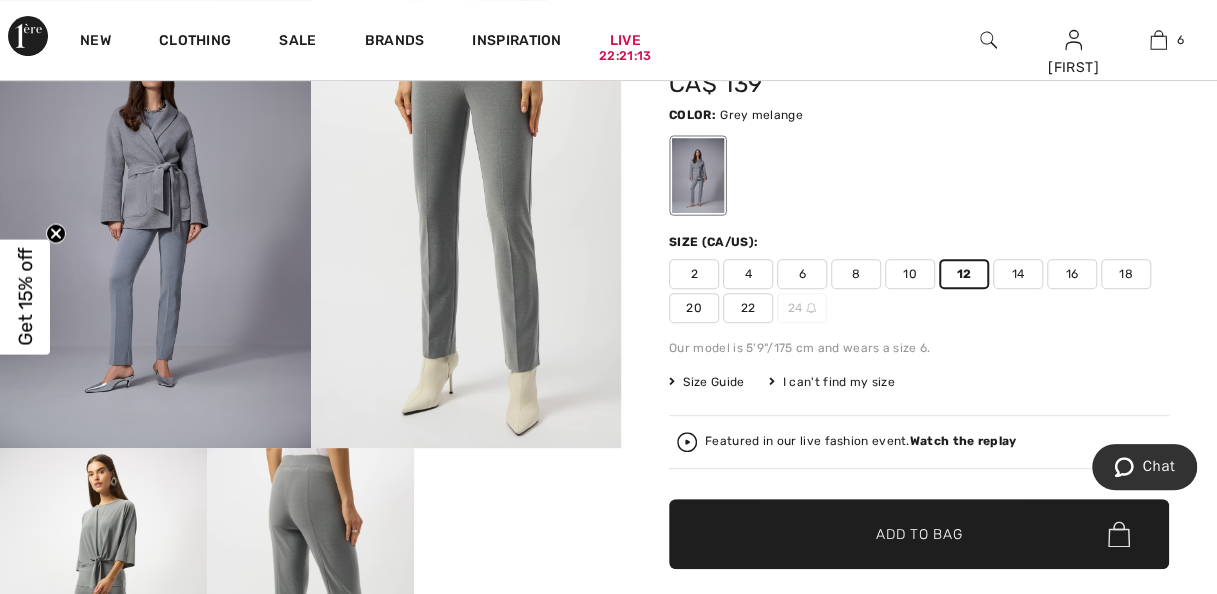 click on "Add to Bag" at bounding box center [919, 534] 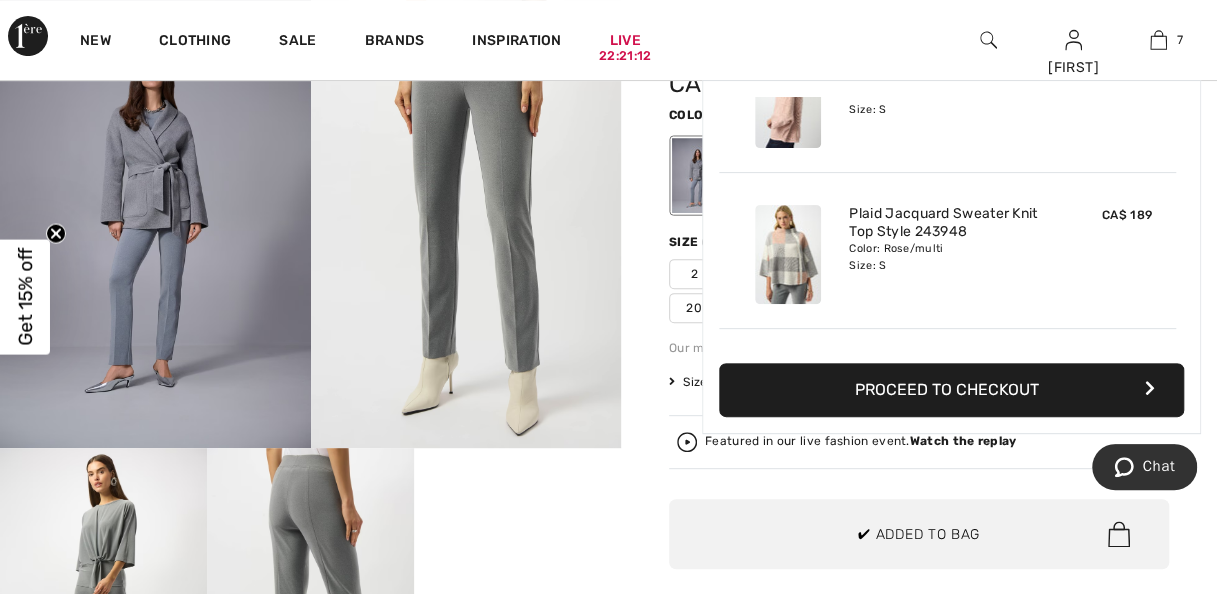scroll, scrollTop: 0, scrollLeft: 0, axis: both 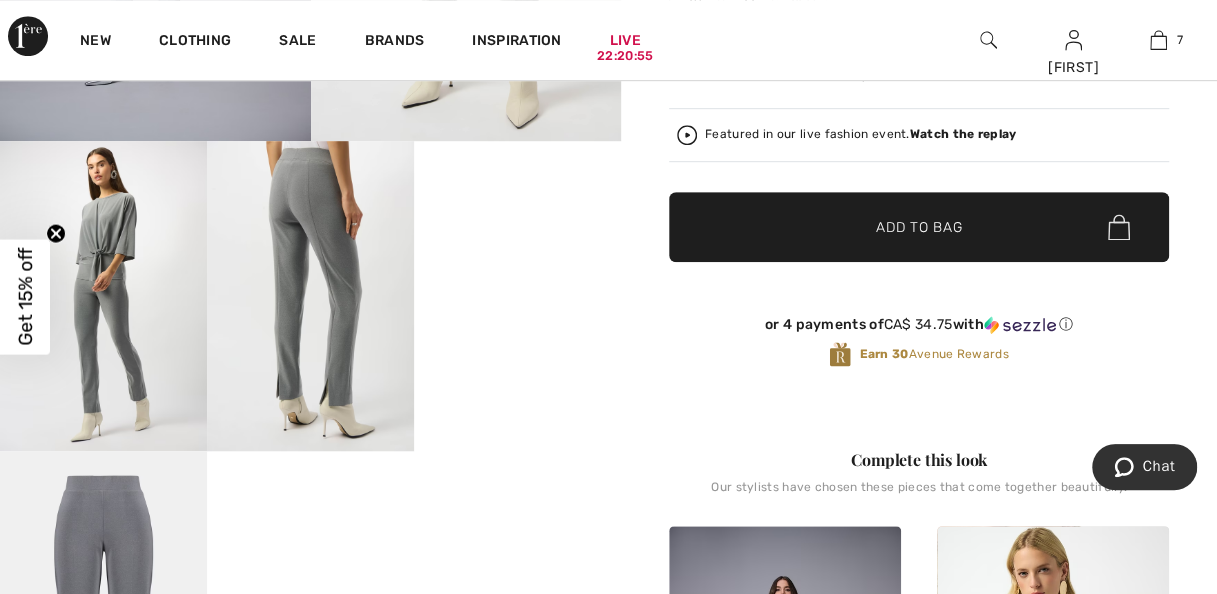 click on "Get 15% off" at bounding box center [25, 297] 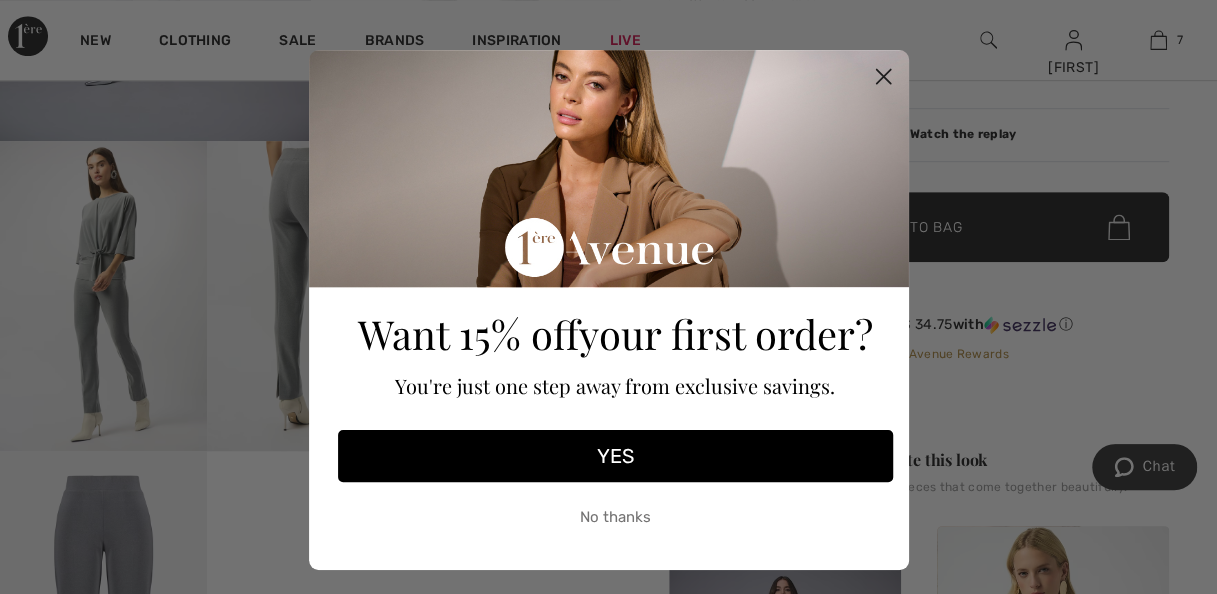 click 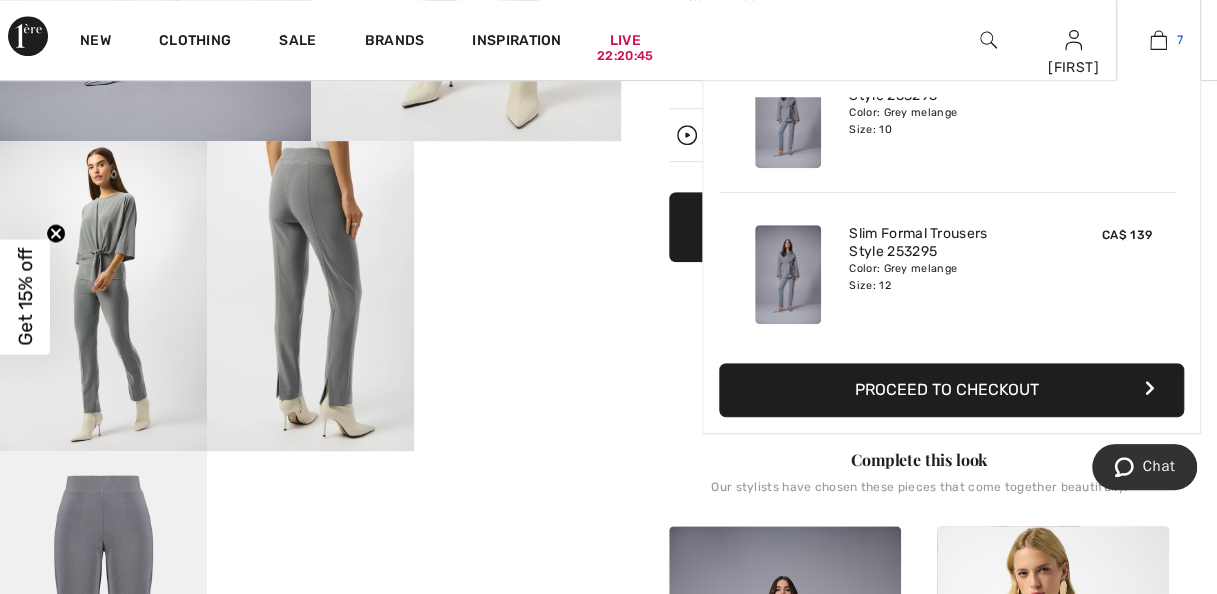 click at bounding box center [1158, 40] 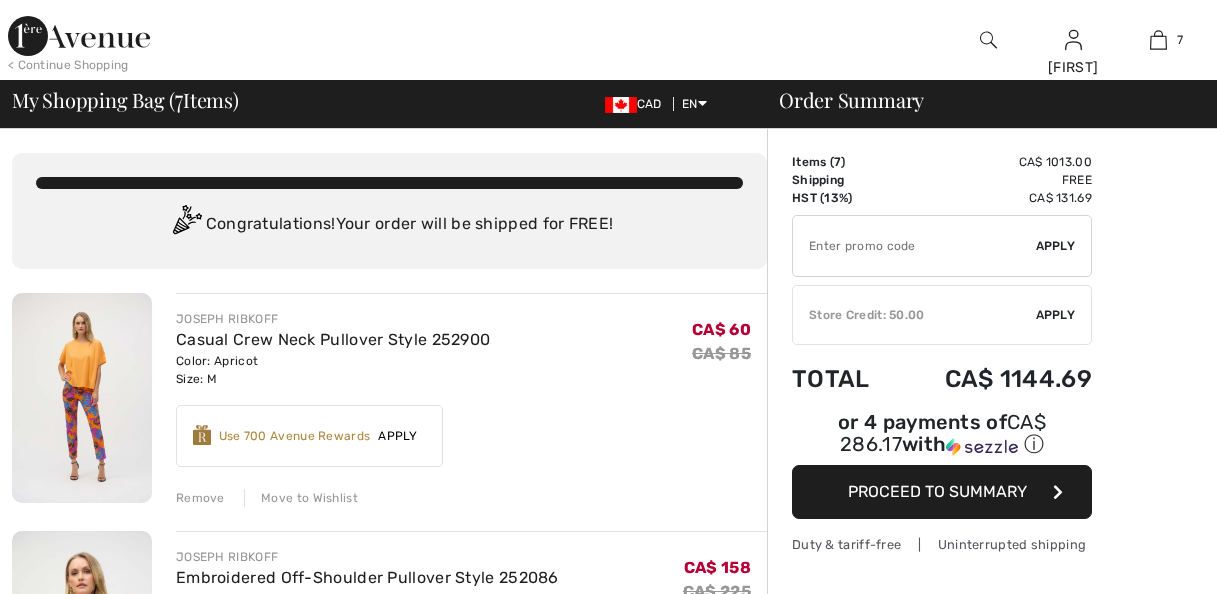 scroll, scrollTop: 0, scrollLeft: 0, axis: both 